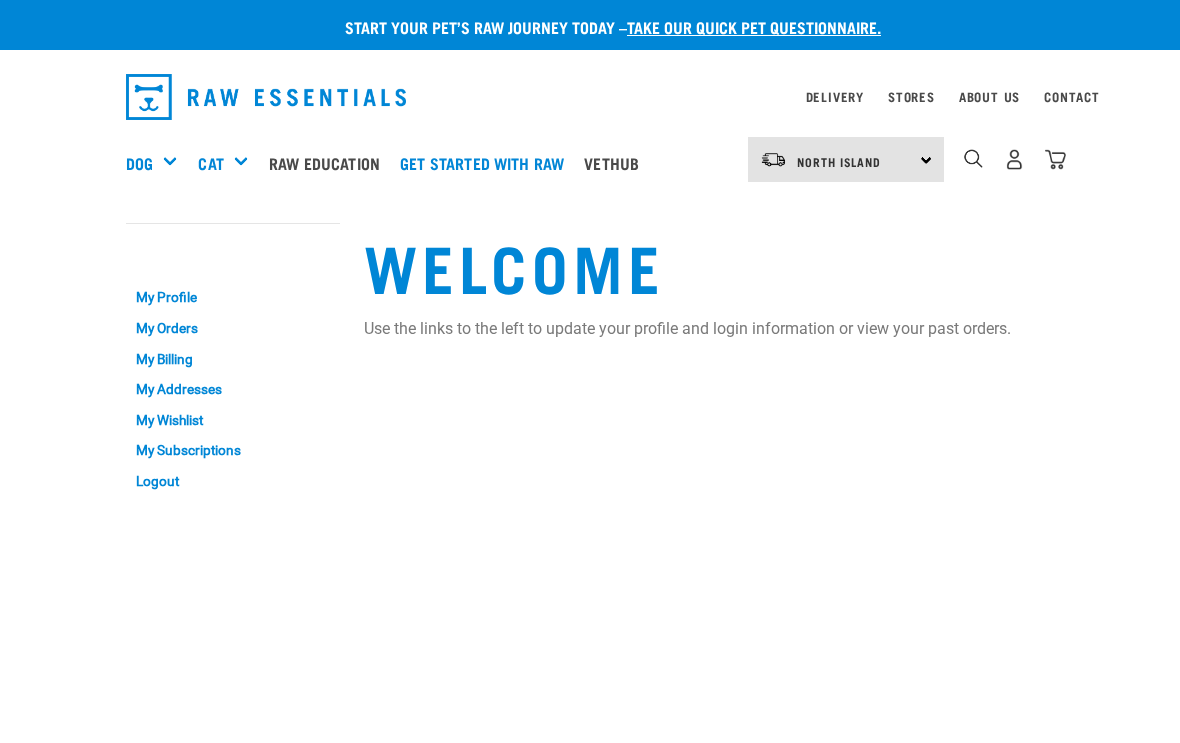 scroll, scrollTop: 0, scrollLeft: 0, axis: both 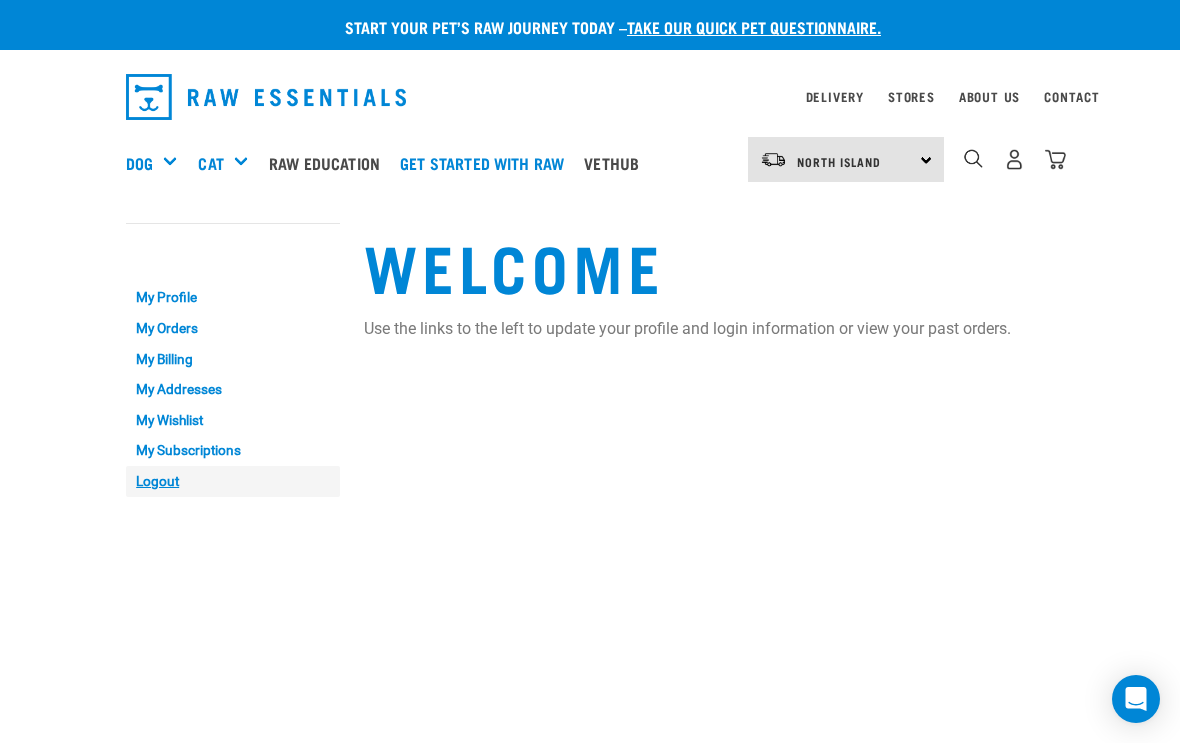 click on "Logout" at bounding box center [233, 481] 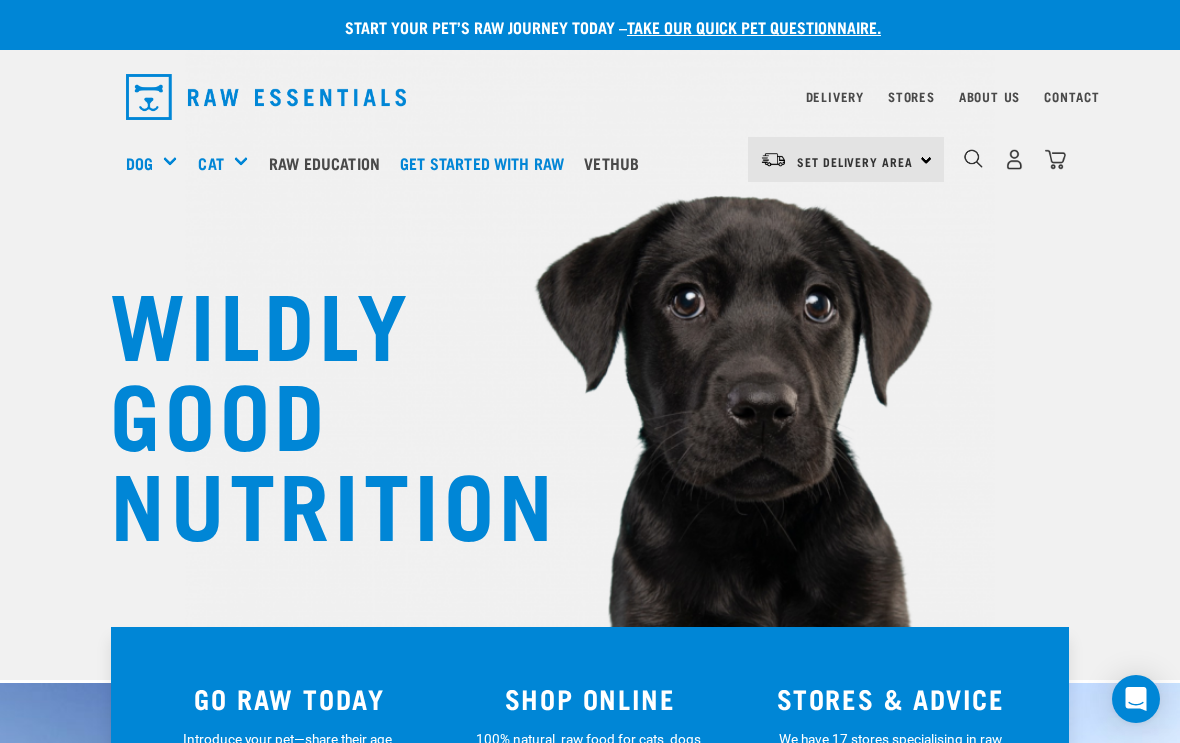 scroll, scrollTop: 0, scrollLeft: 0, axis: both 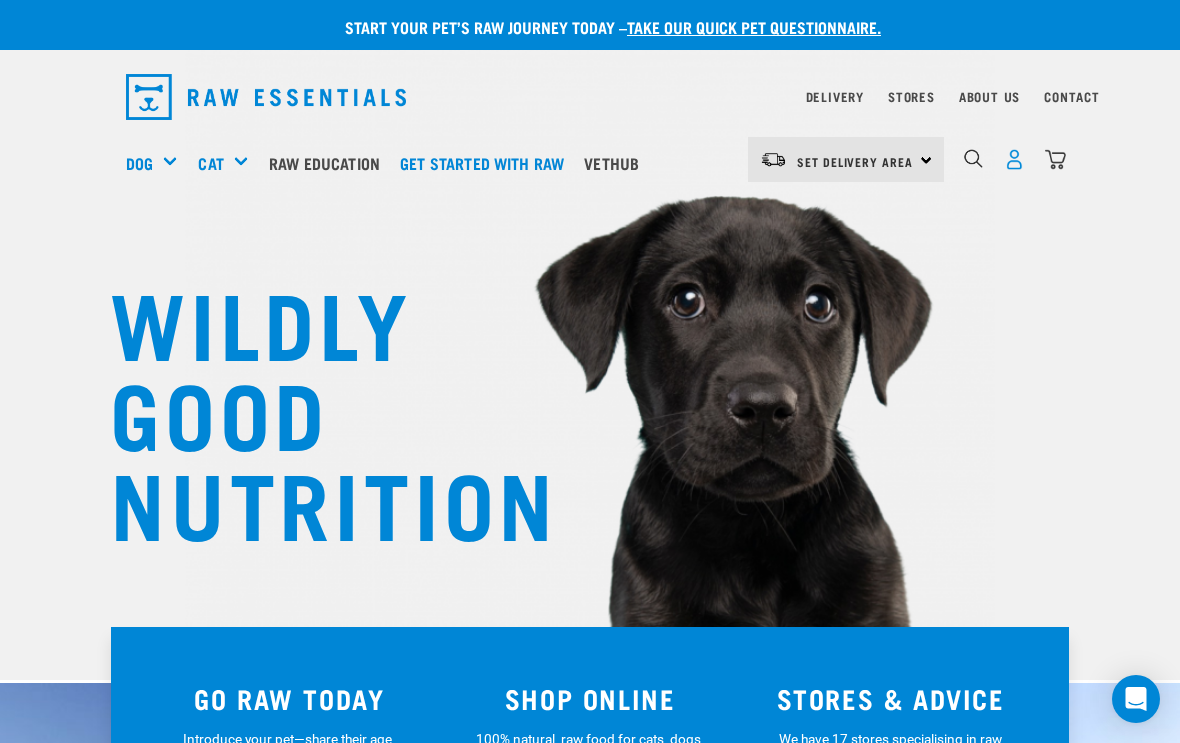 click at bounding box center [1014, 159] 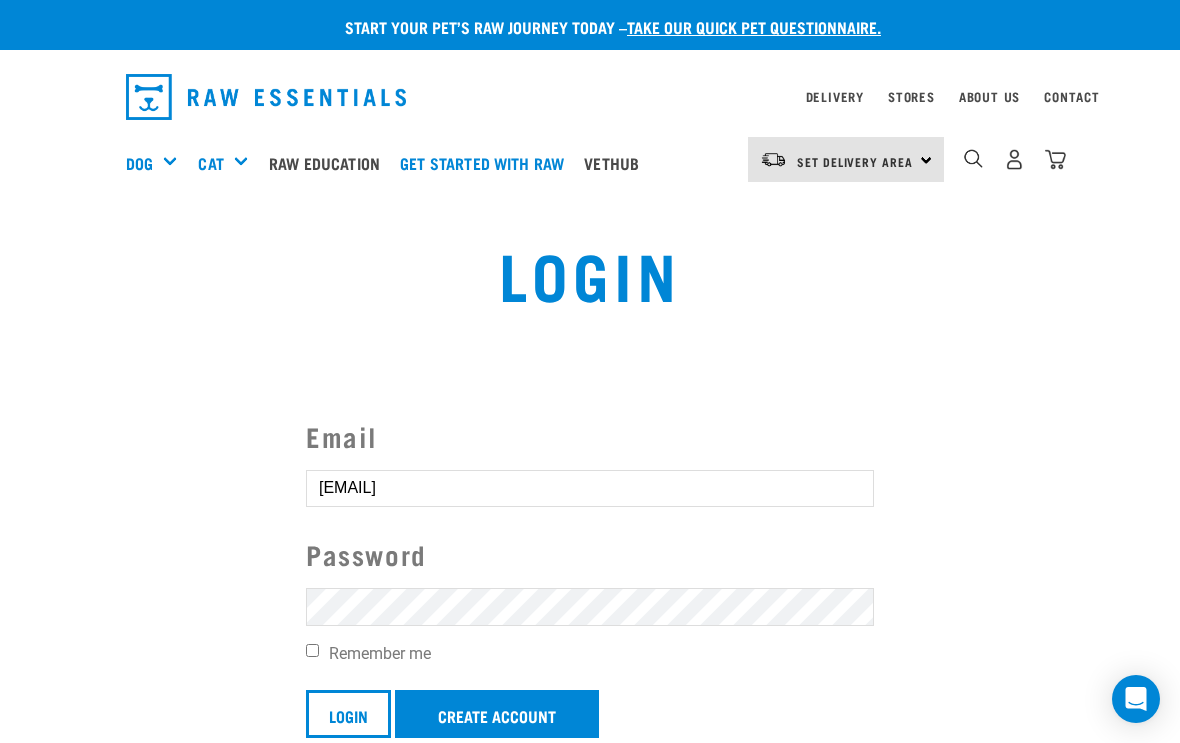 scroll, scrollTop: 271, scrollLeft: 0, axis: vertical 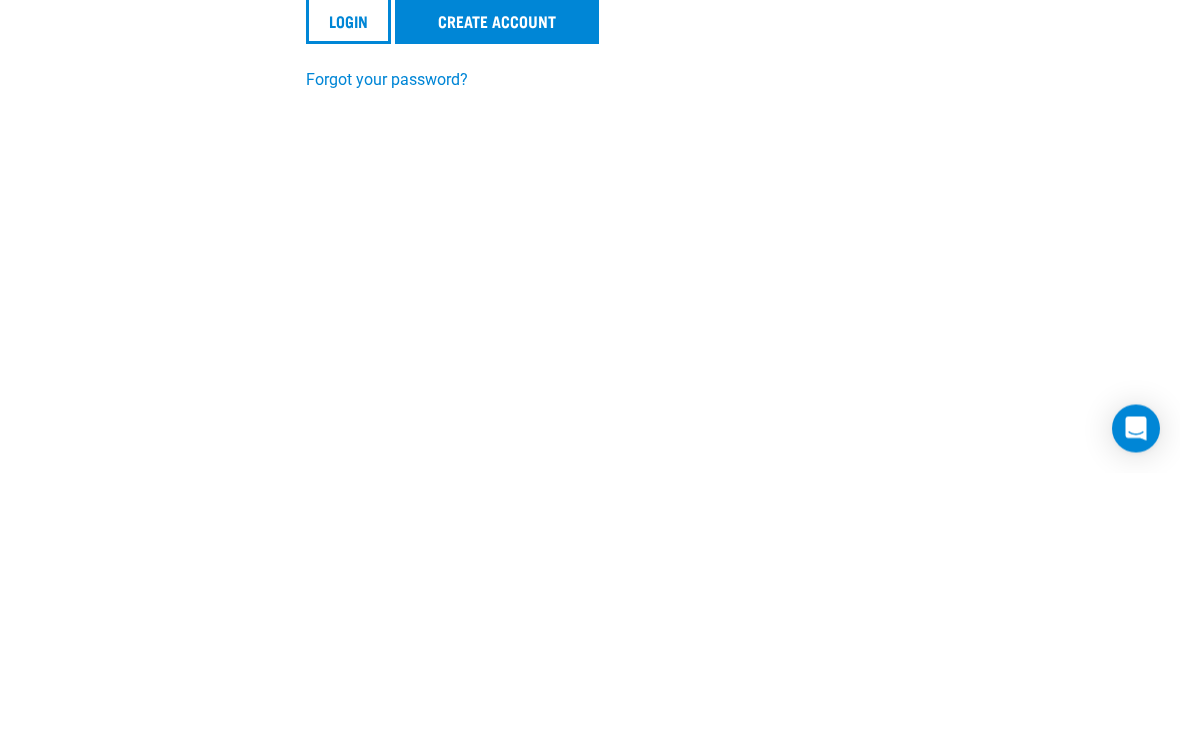 click on "Login" at bounding box center (348, 291) 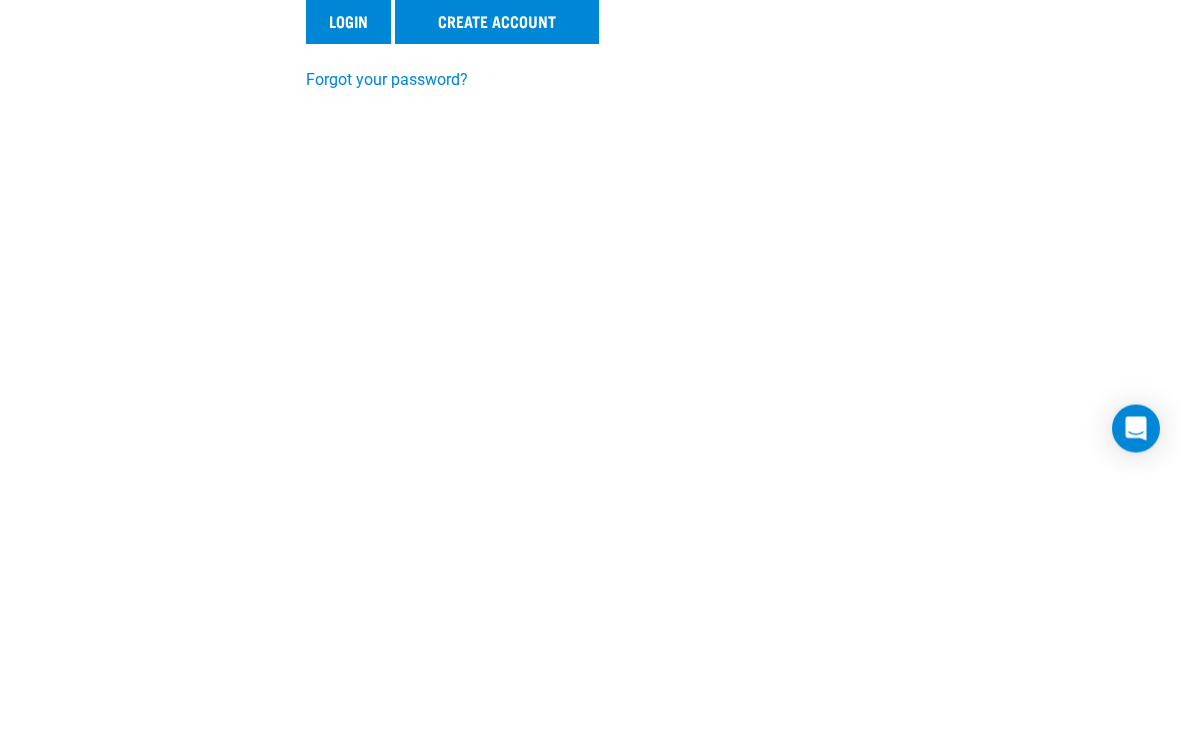 click on "Login" at bounding box center (348, 291) 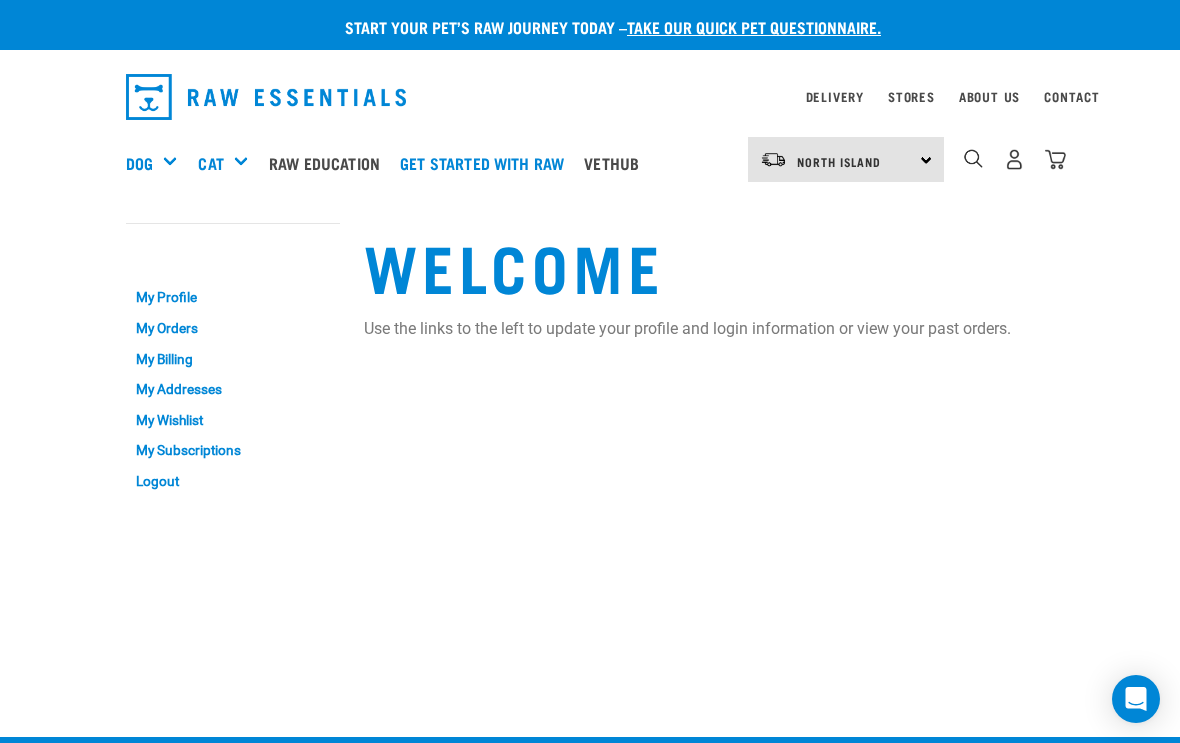scroll, scrollTop: 0, scrollLeft: 0, axis: both 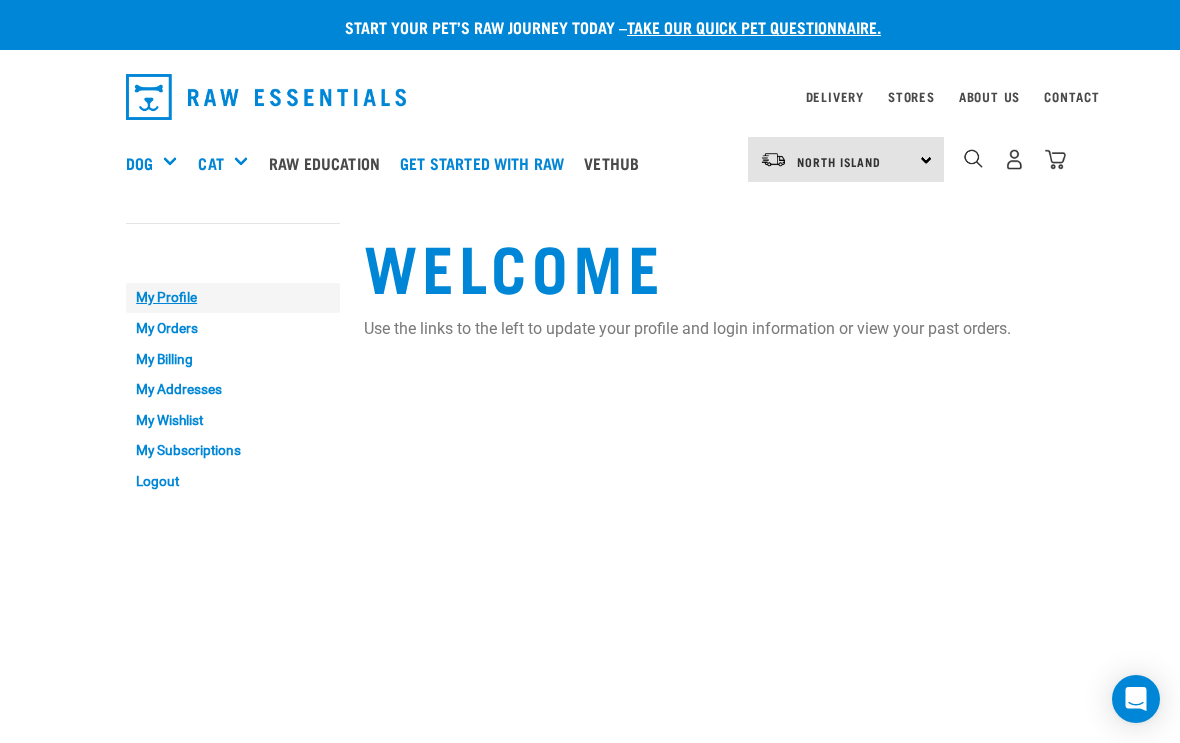 click on "My Profile" at bounding box center (233, 298) 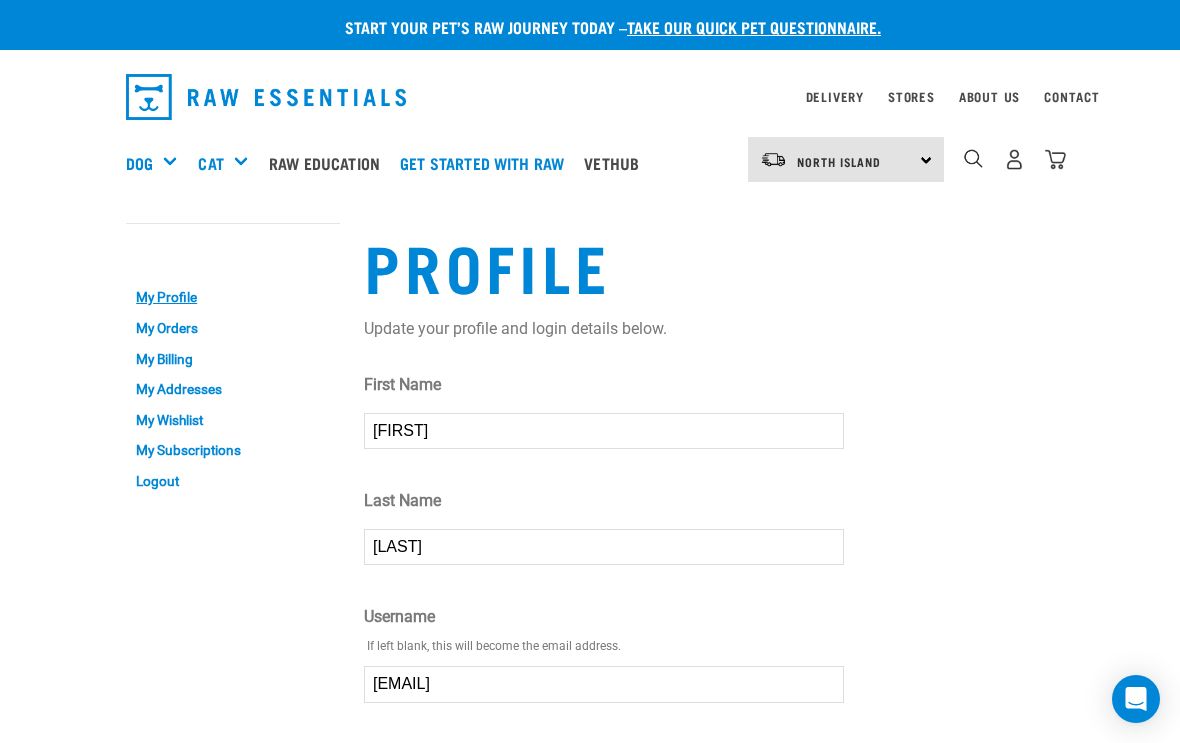 scroll, scrollTop: 0, scrollLeft: 0, axis: both 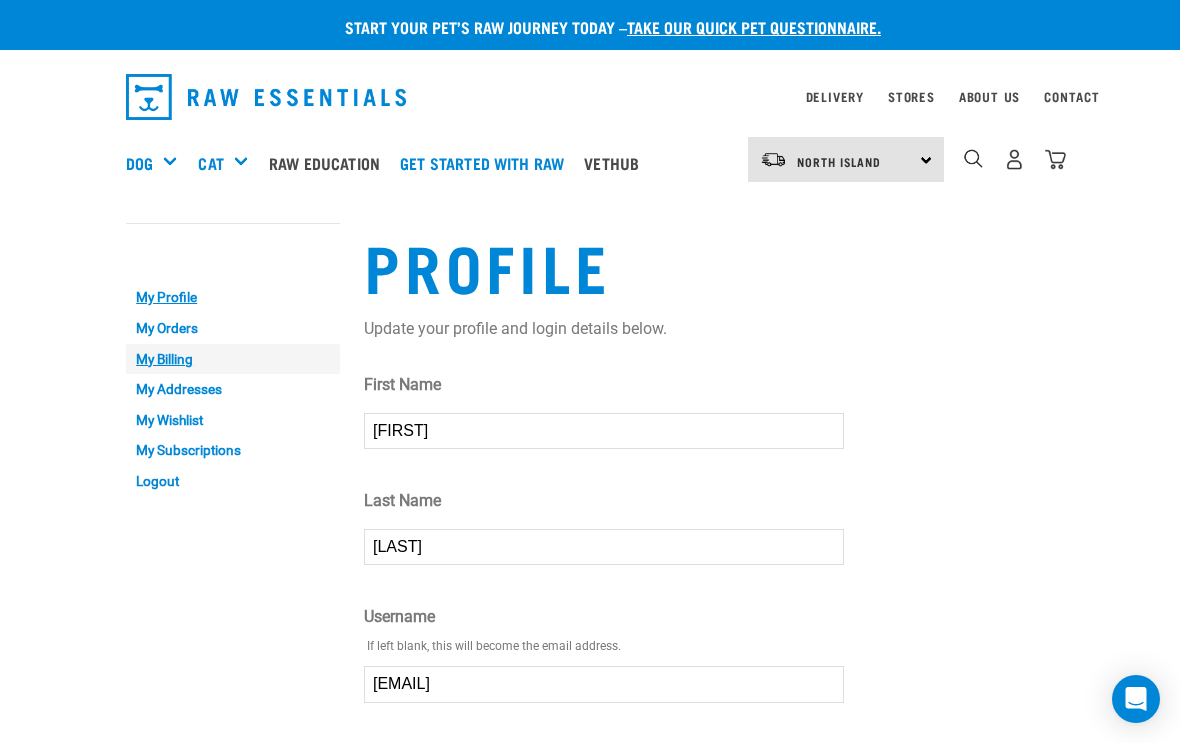 click on "My Billing" at bounding box center (233, 359) 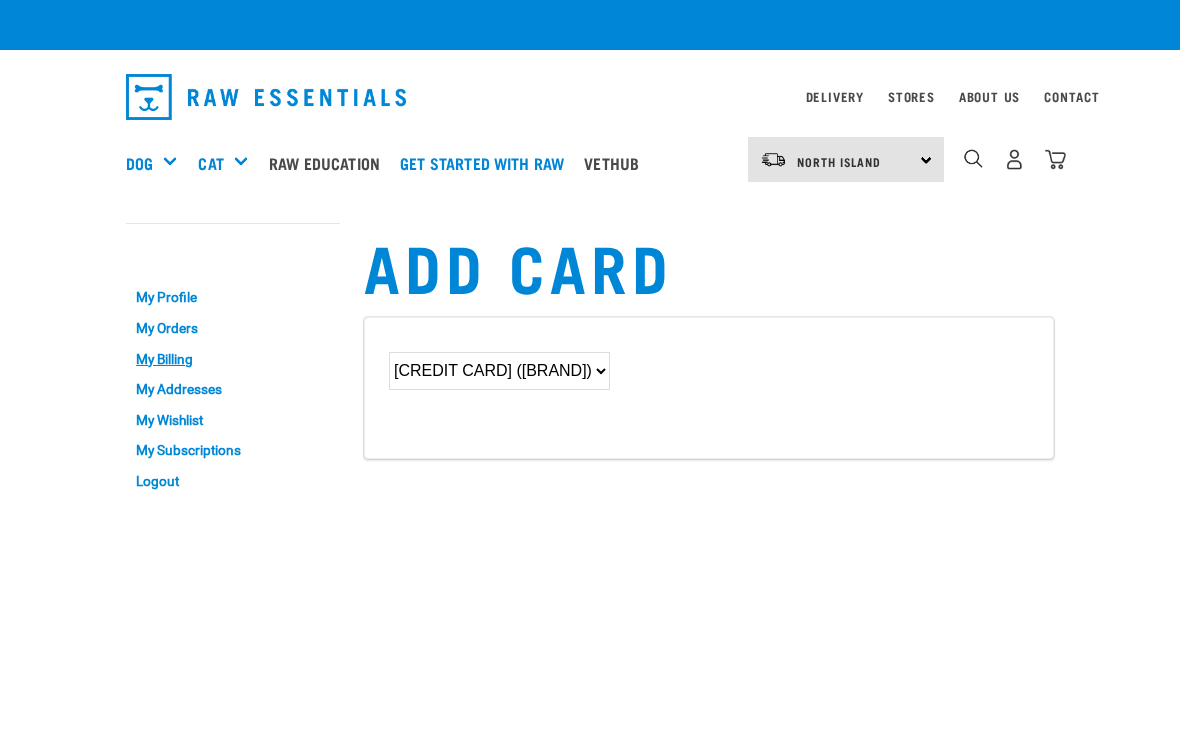 scroll, scrollTop: 0, scrollLeft: 0, axis: both 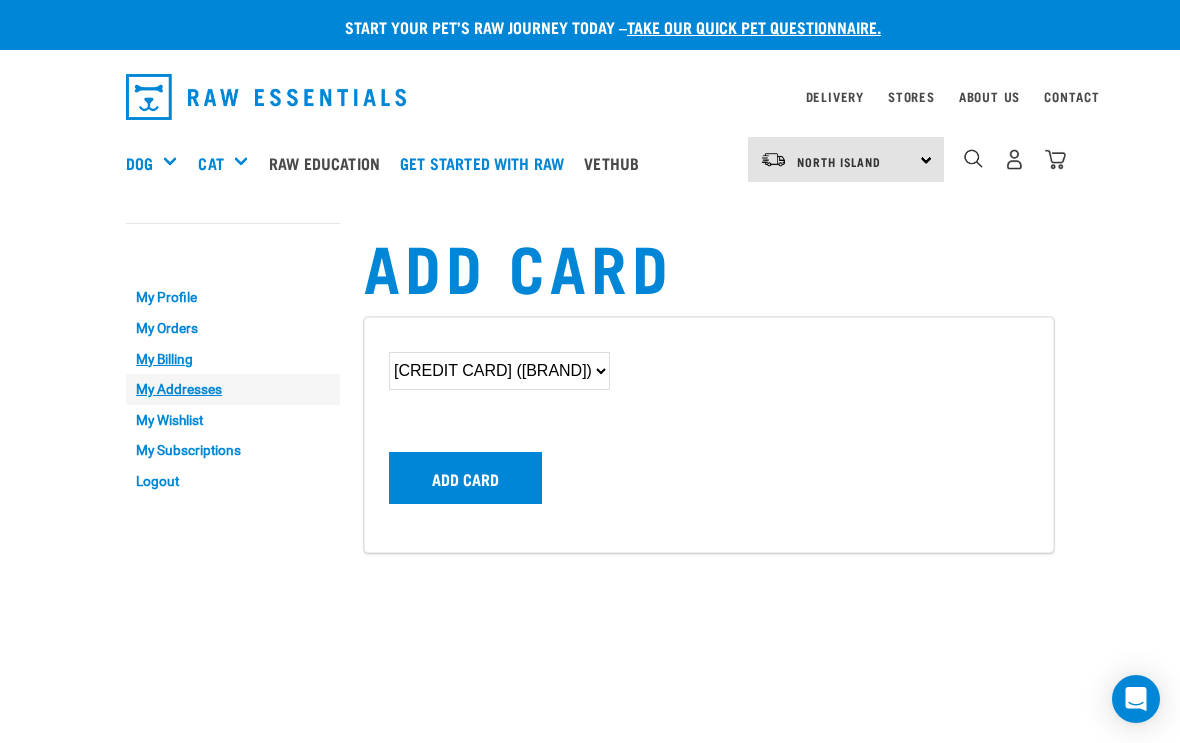 click on "My Addresses" at bounding box center [233, 389] 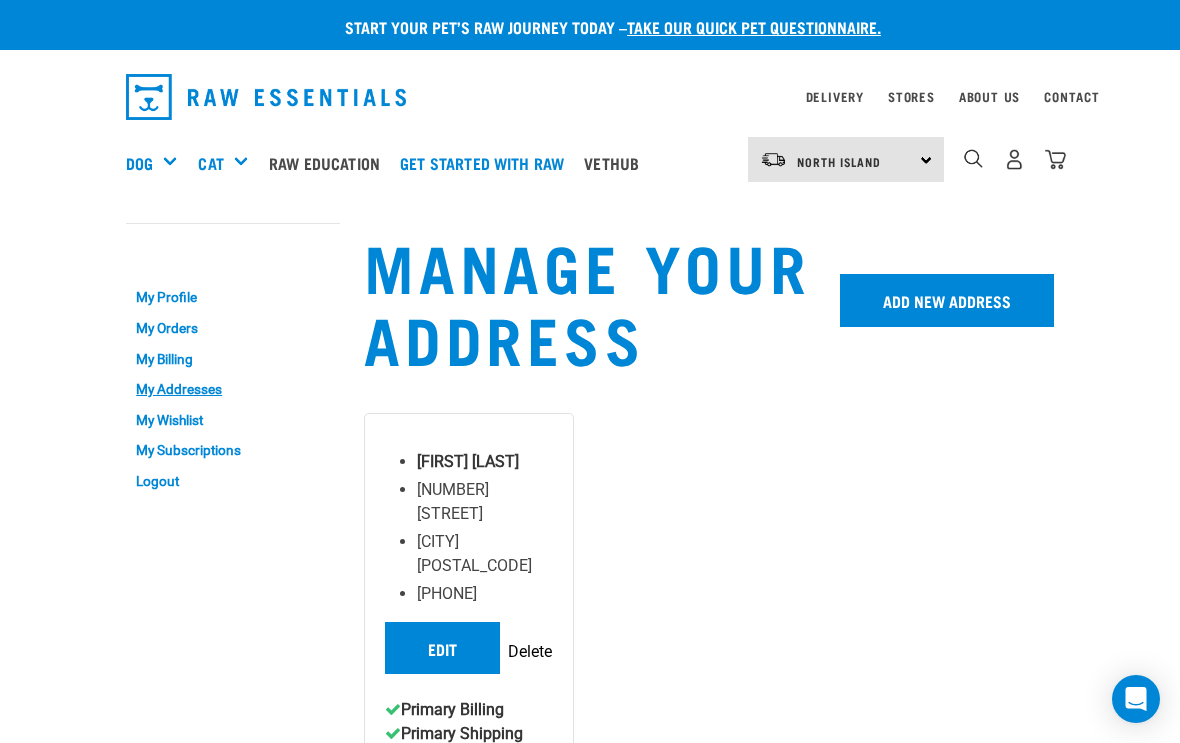scroll, scrollTop: 0, scrollLeft: 0, axis: both 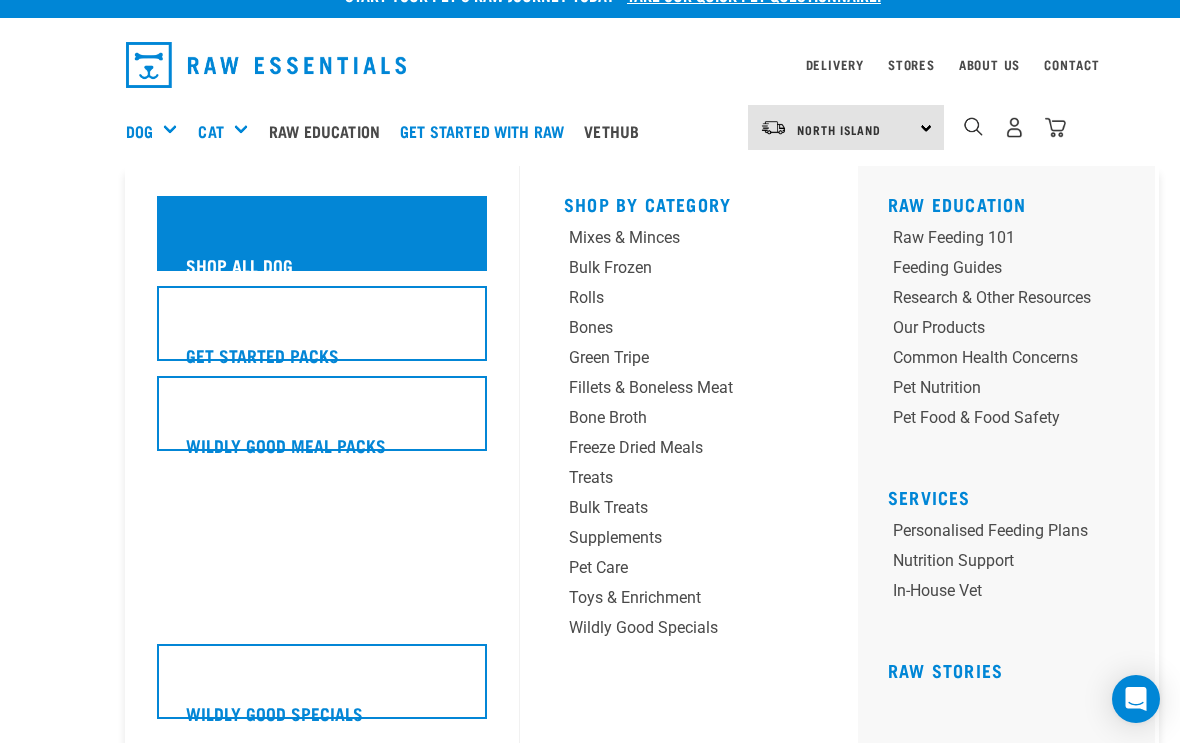 click on "Shop All Dog" at bounding box center (322, 233) 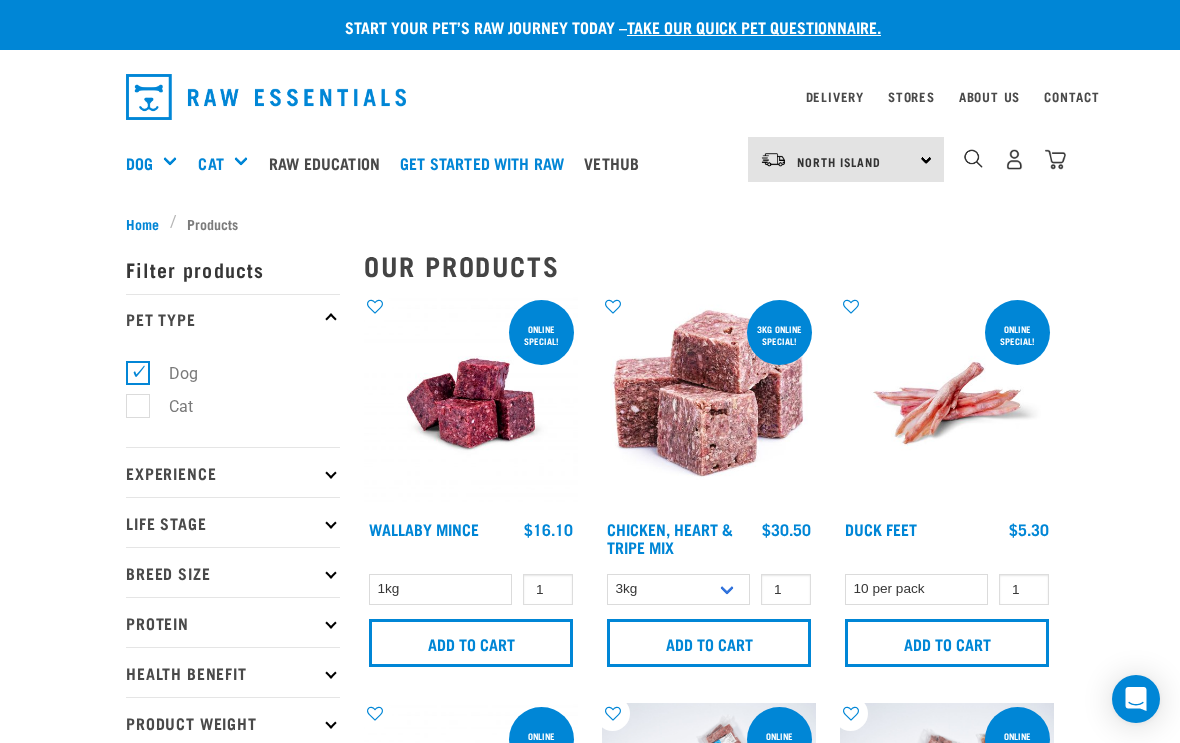 scroll, scrollTop: 0, scrollLeft: 0, axis: both 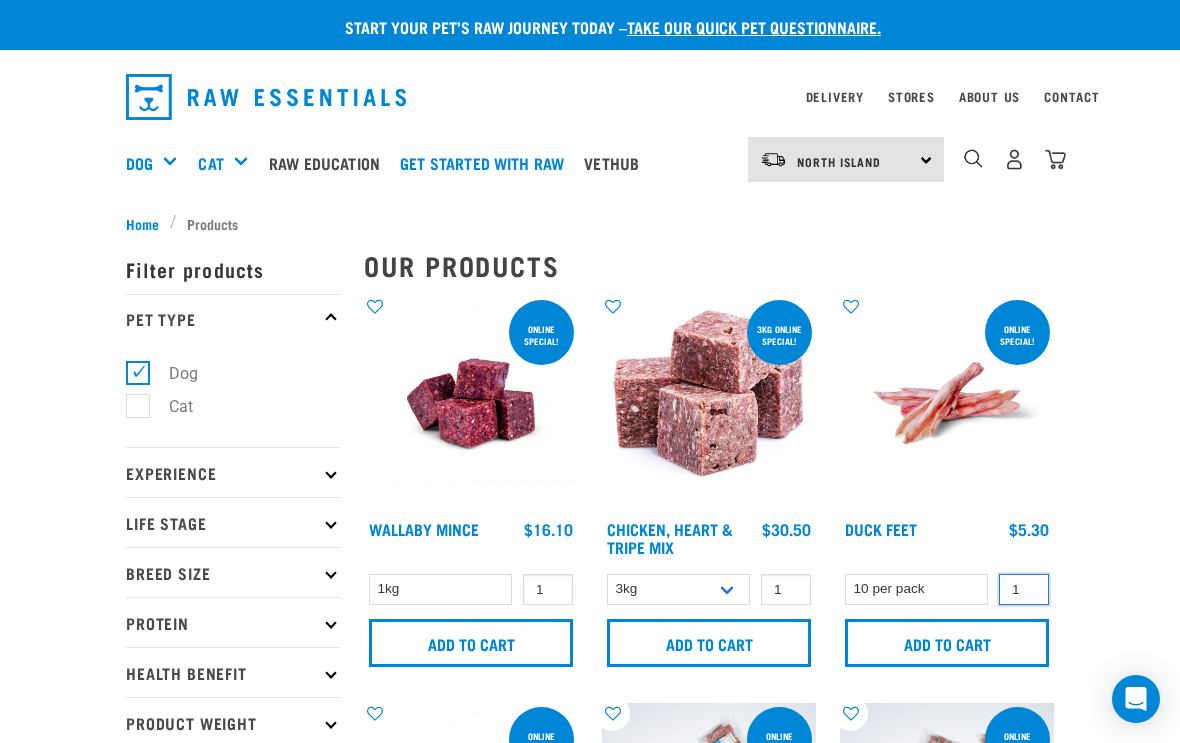 click on "1" at bounding box center (1024, 589) 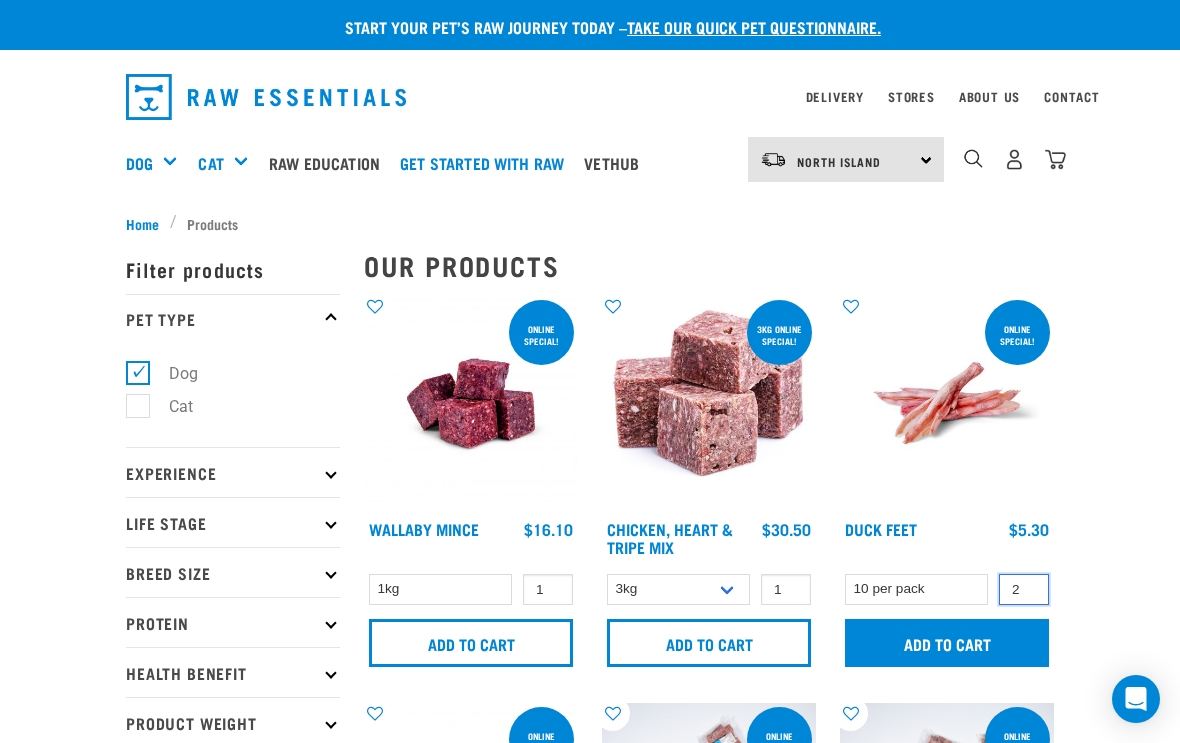 type on "2" 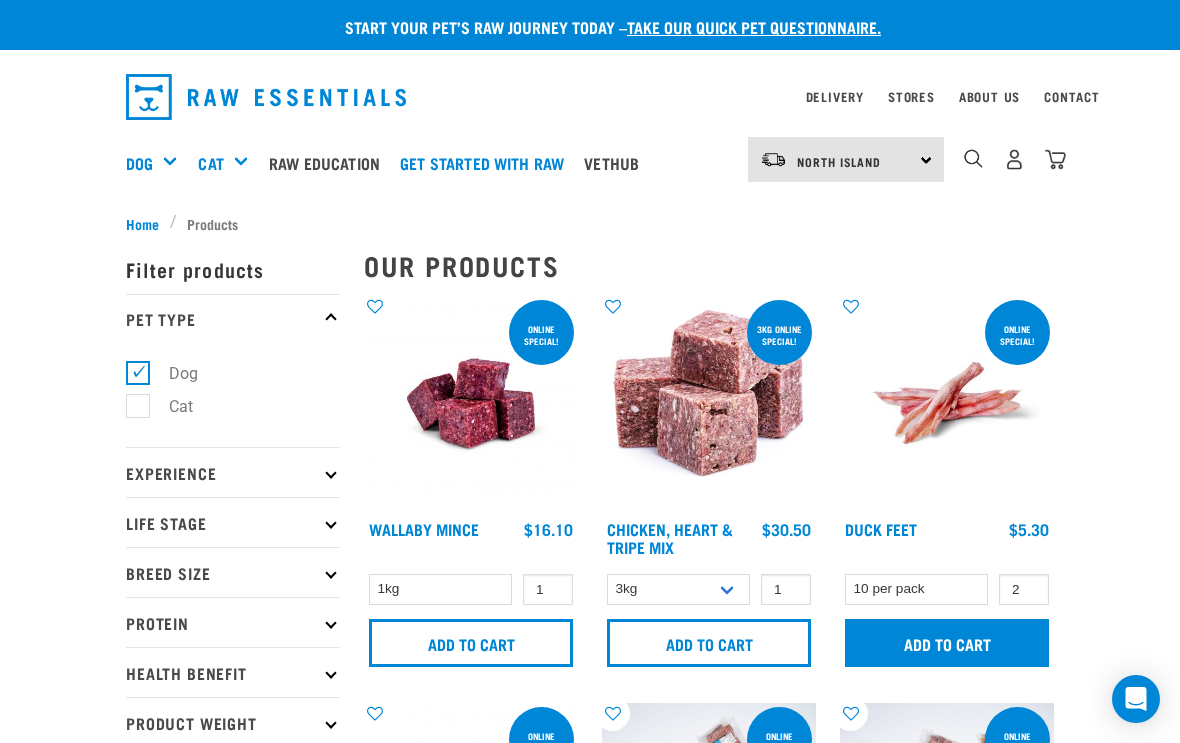 click on "Add to cart" at bounding box center [947, 643] 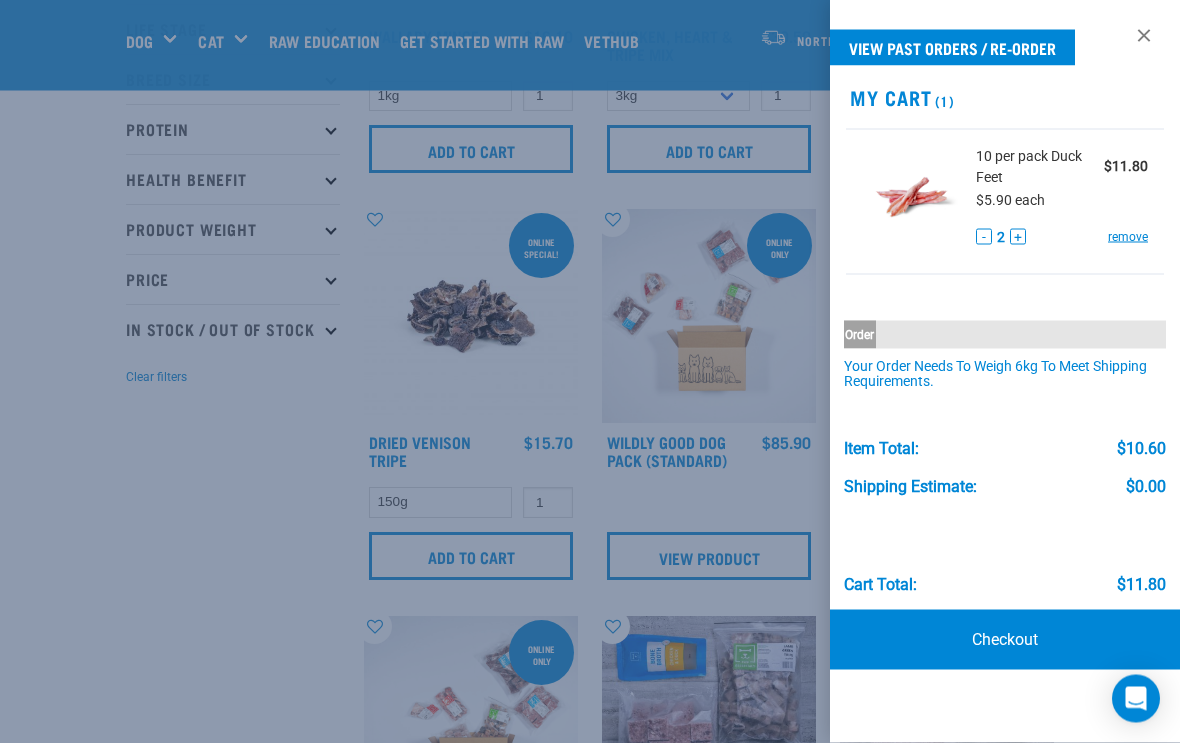 scroll, scrollTop: 341, scrollLeft: 0, axis: vertical 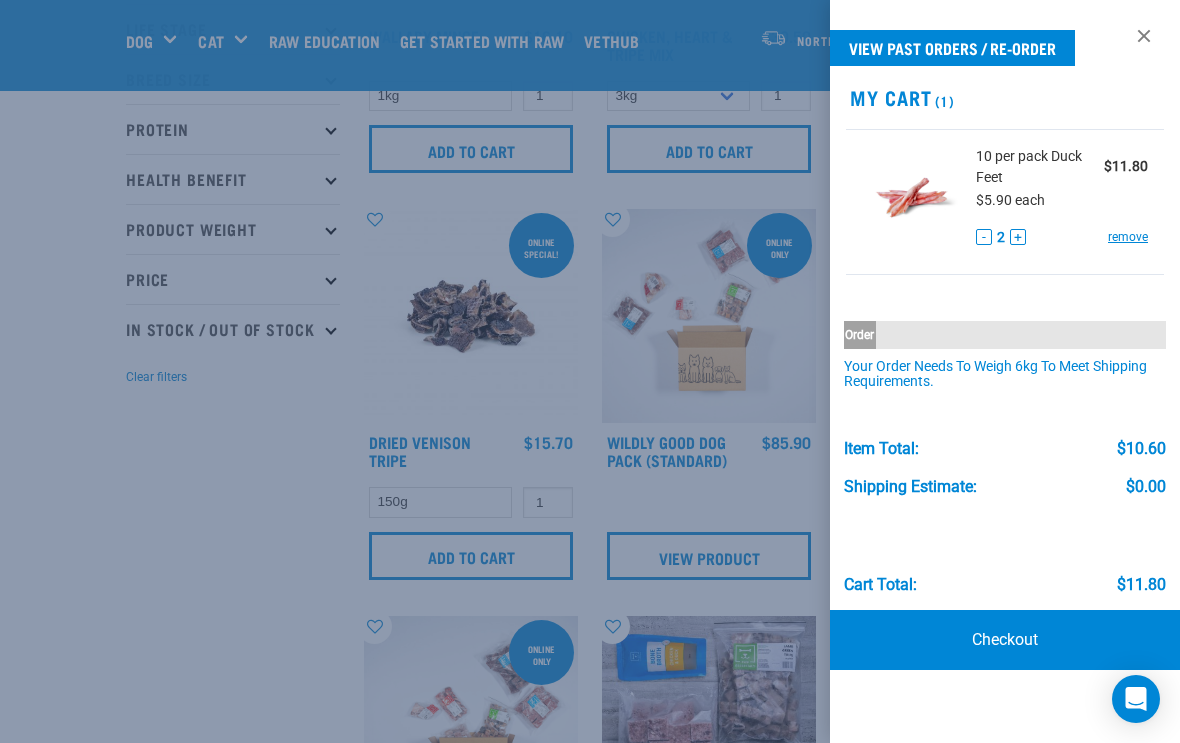 click at bounding box center (590, 371) 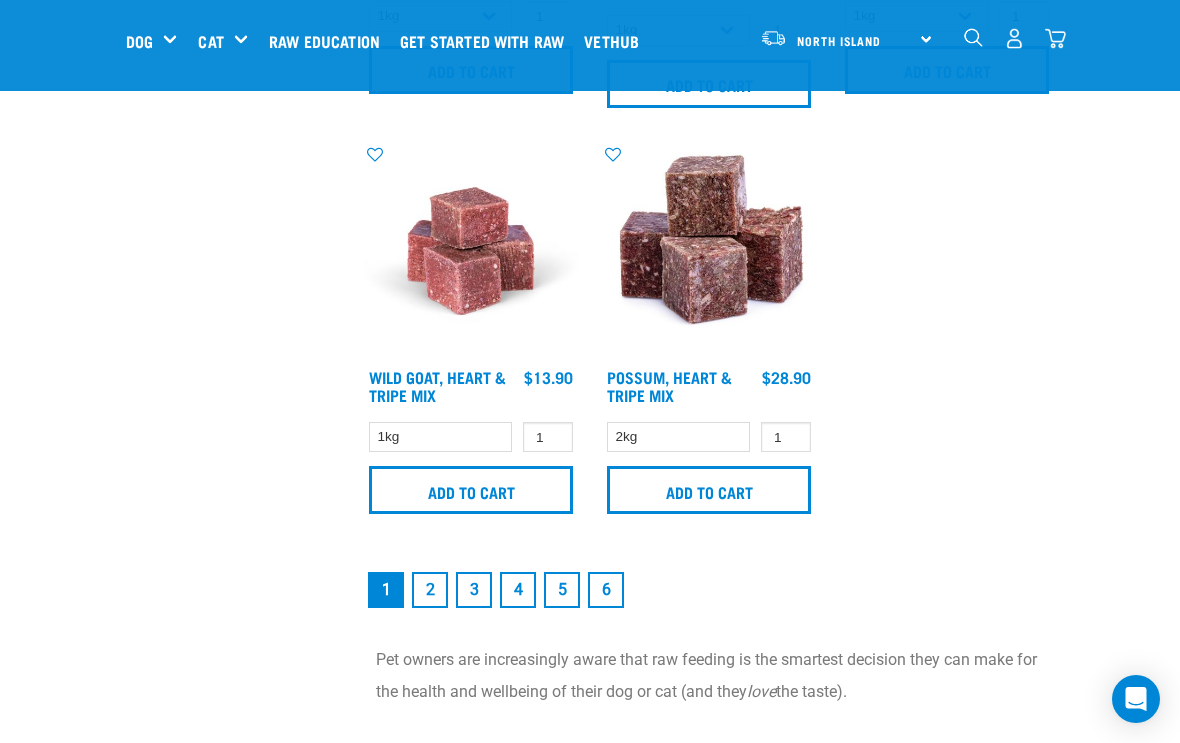 scroll, scrollTop: 4138, scrollLeft: 0, axis: vertical 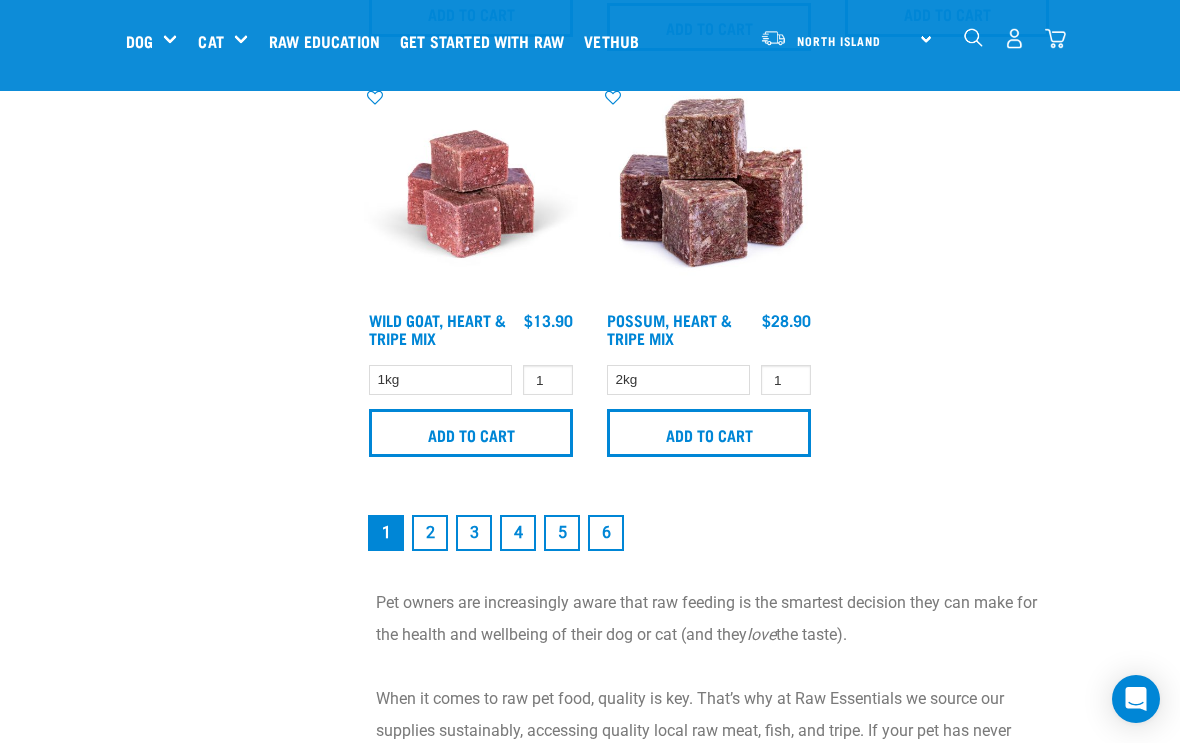 click on "2" at bounding box center [430, 533] 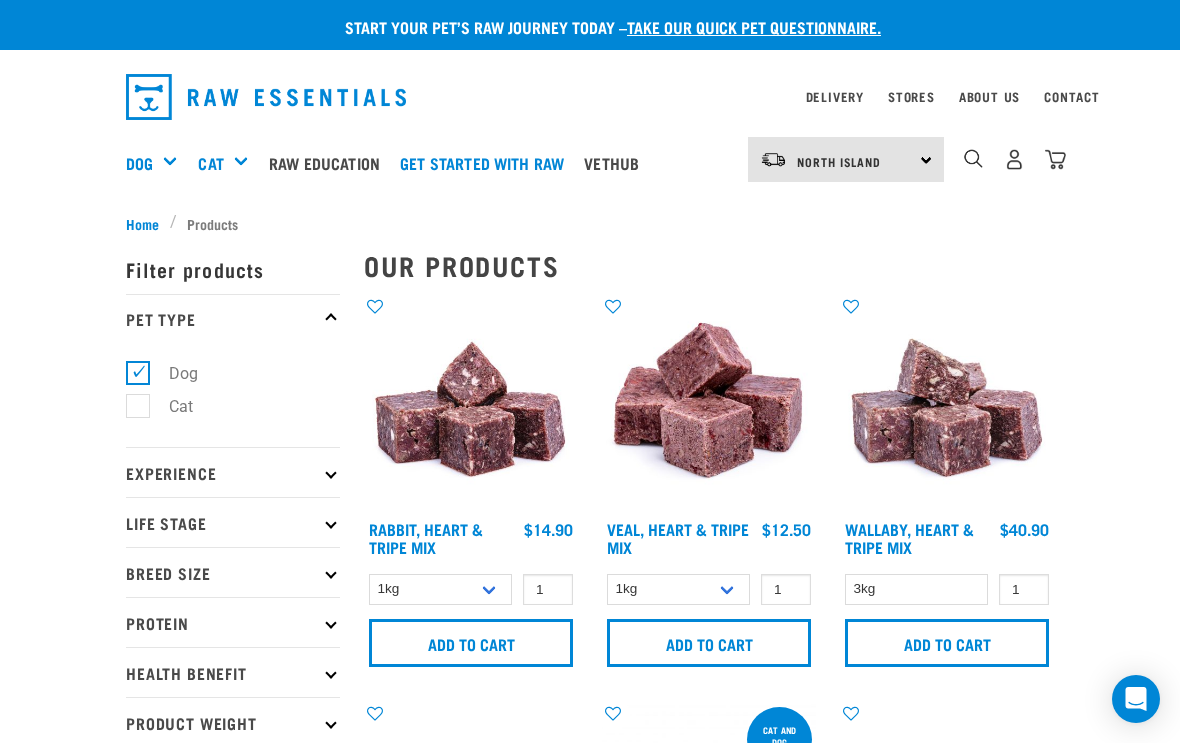 scroll, scrollTop: 0, scrollLeft: 0, axis: both 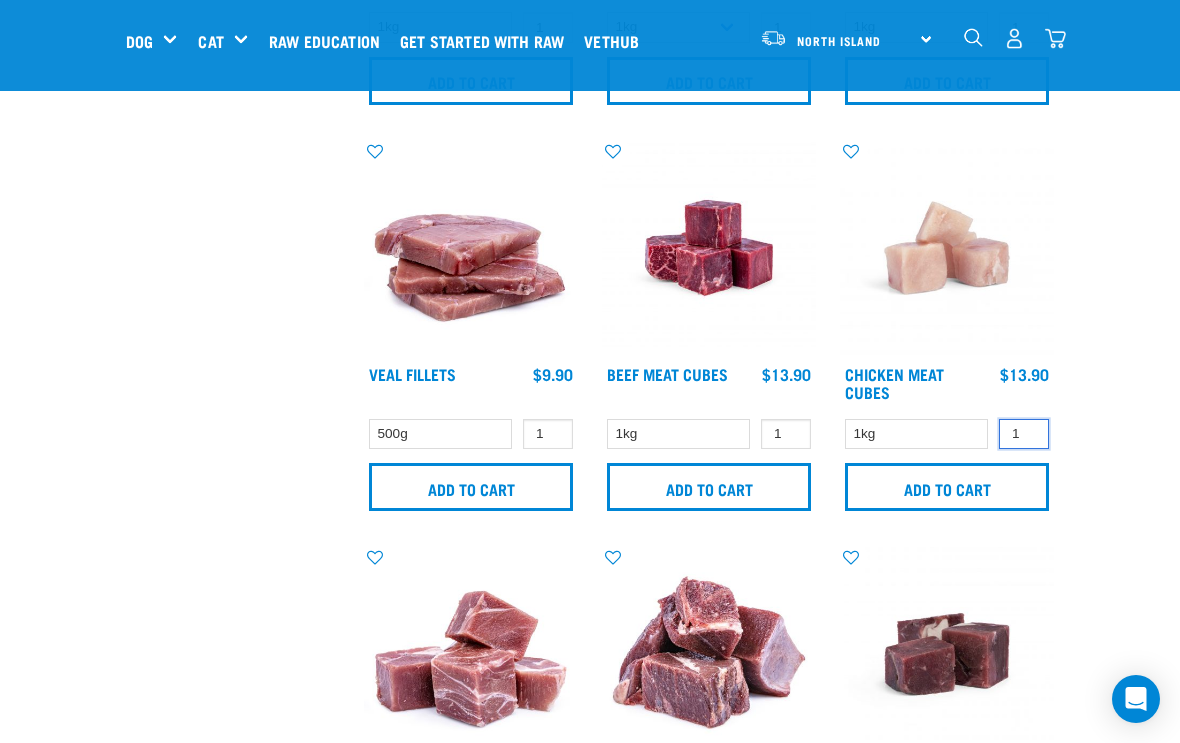 click on "1" at bounding box center [1024, 434] 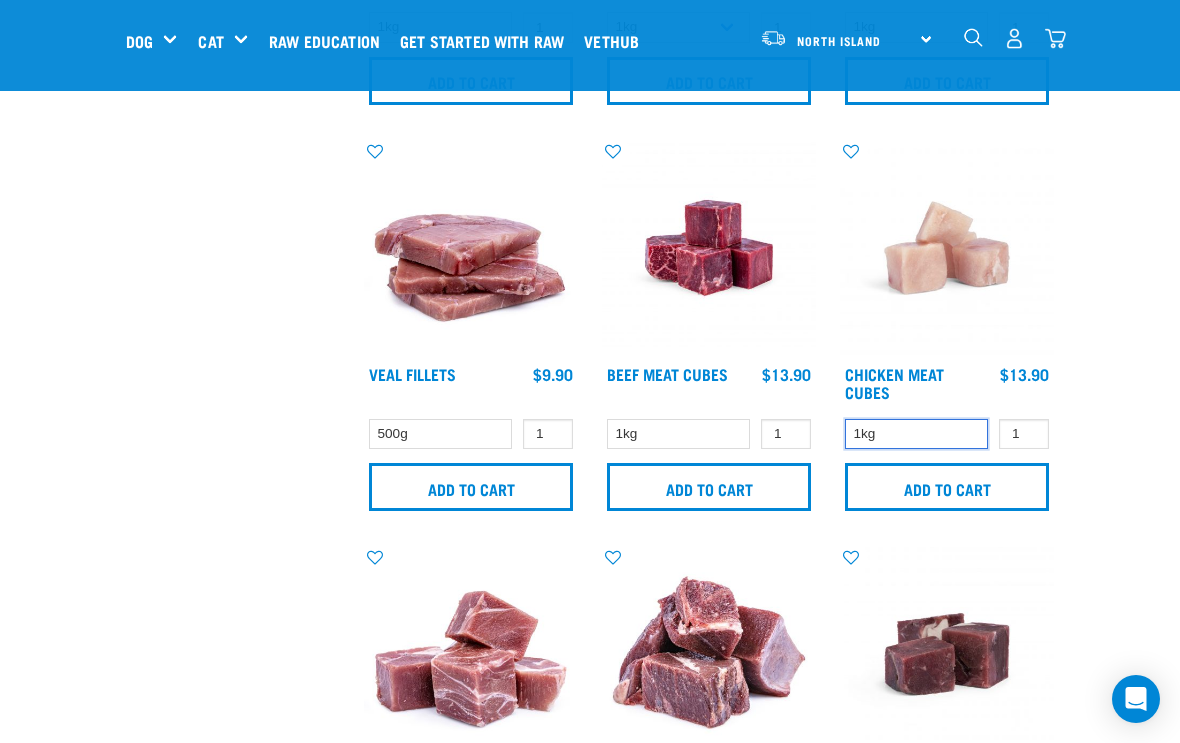 click on "1kg" at bounding box center (916, 434) 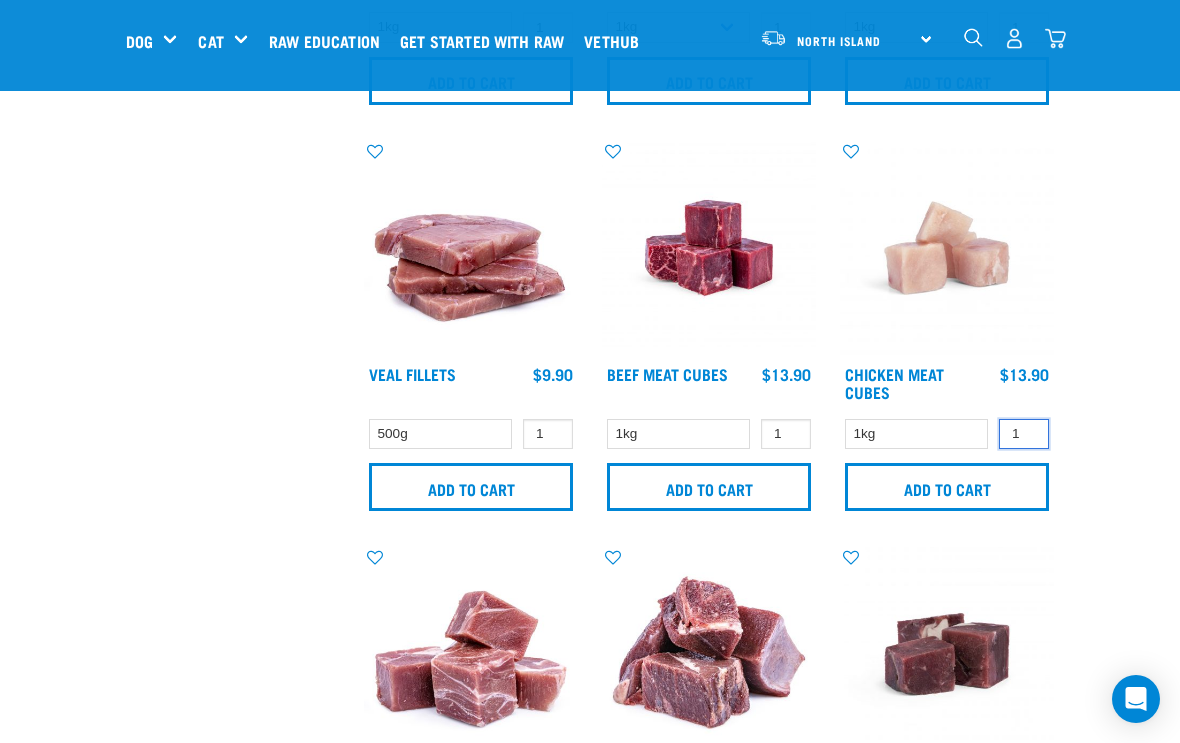 click on "1" at bounding box center (1024, 434) 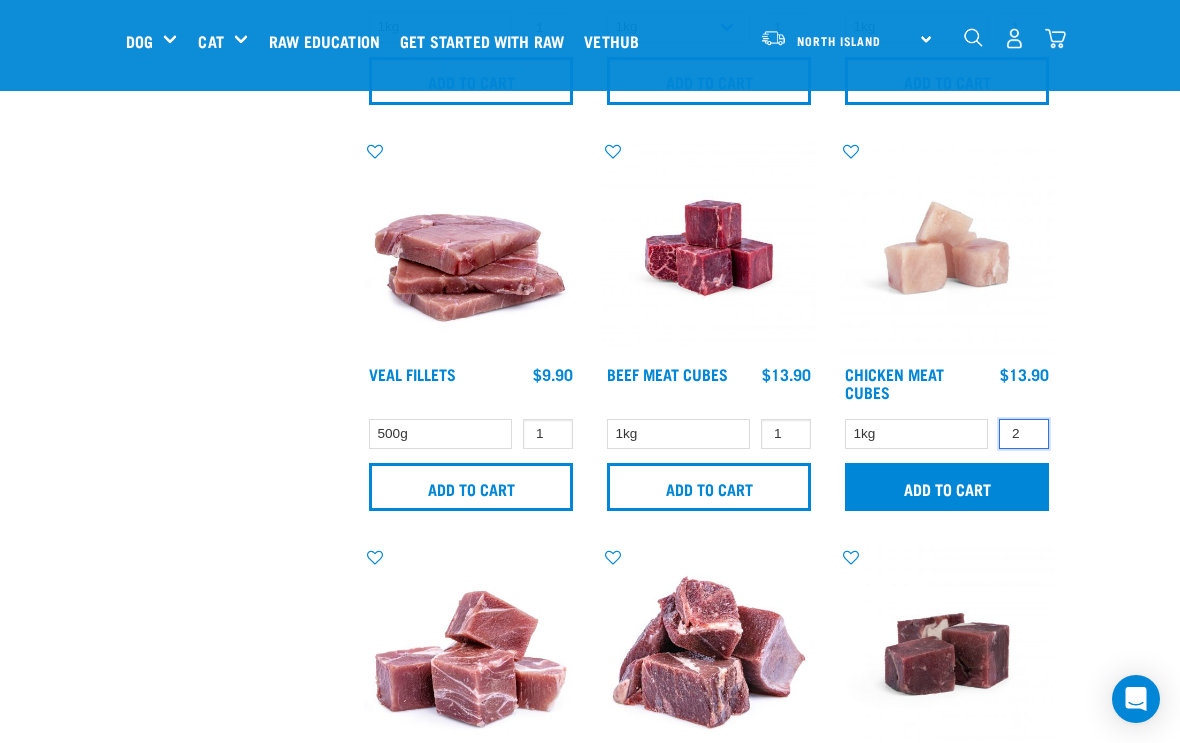 type on "2" 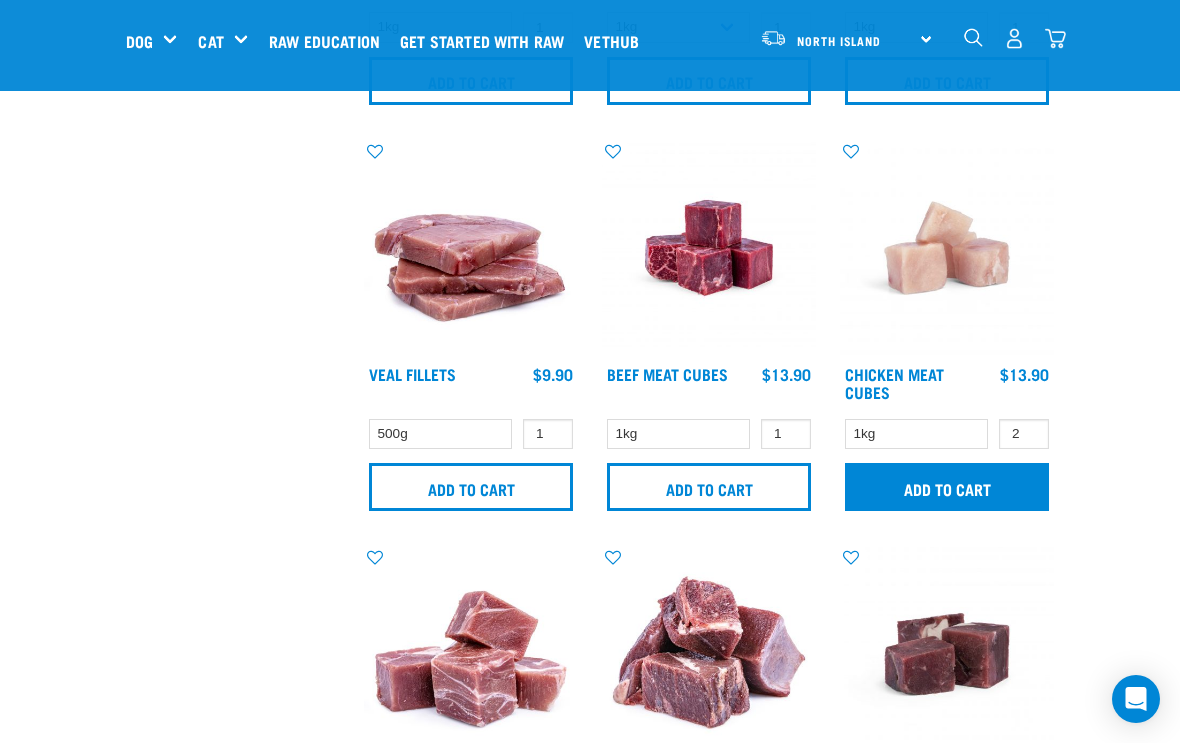 click on "Add to cart" at bounding box center [947, 487] 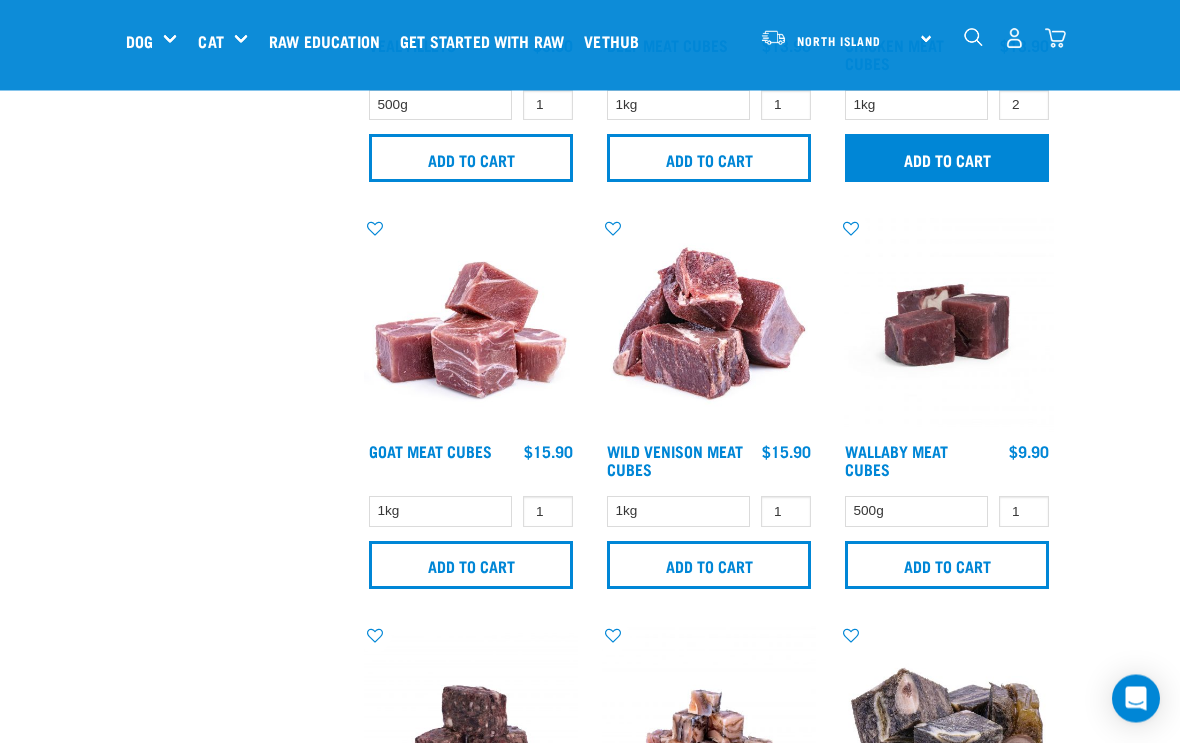 scroll, scrollTop: 2386, scrollLeft: 0, axis: vertical 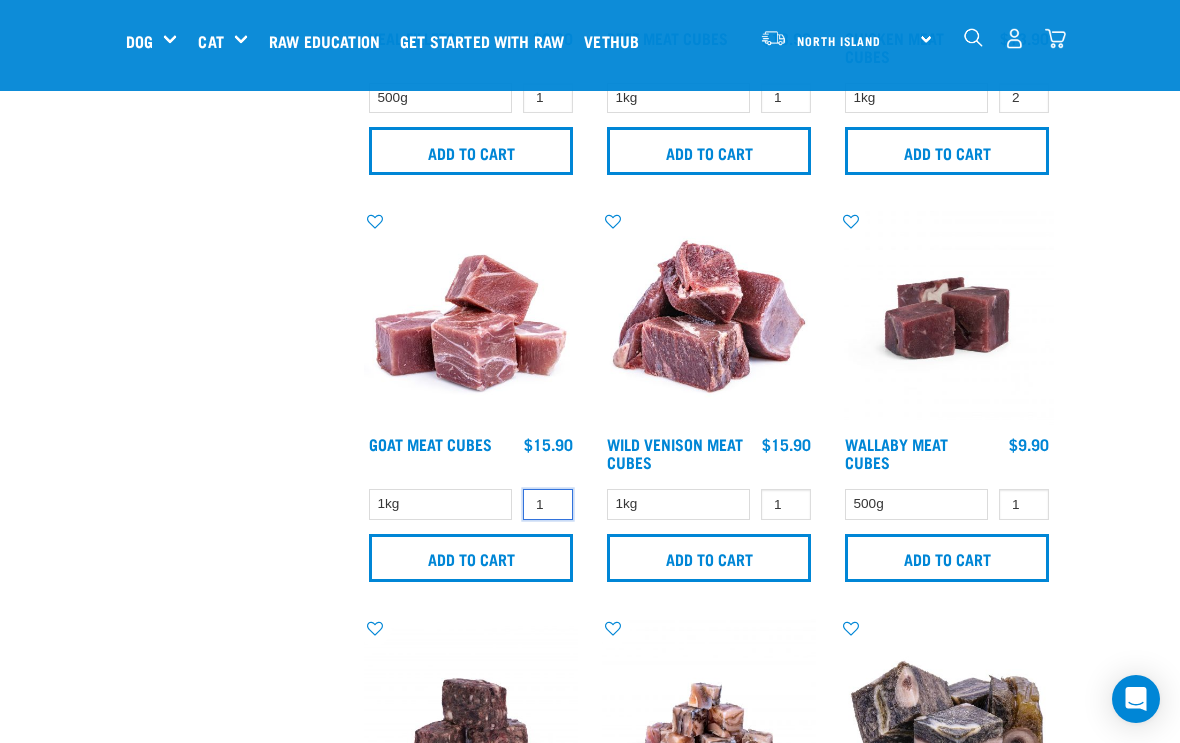 click on "1" at bounding box center [548, 504] 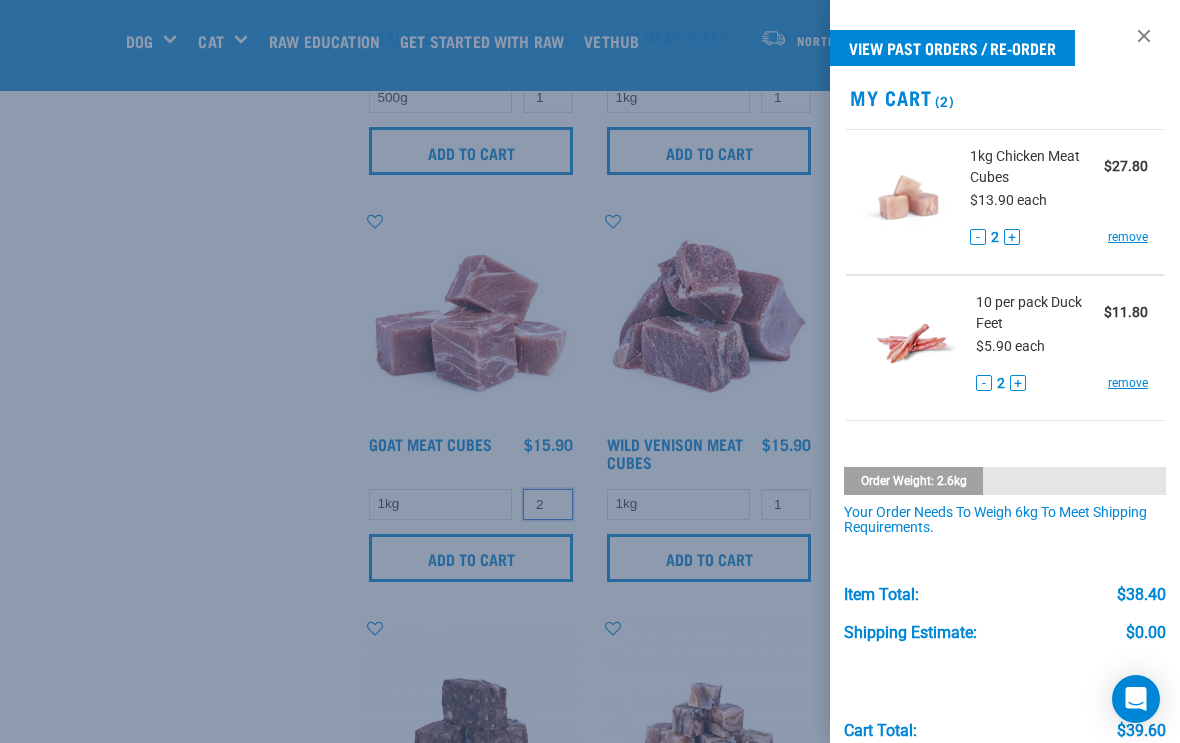 type on "2" 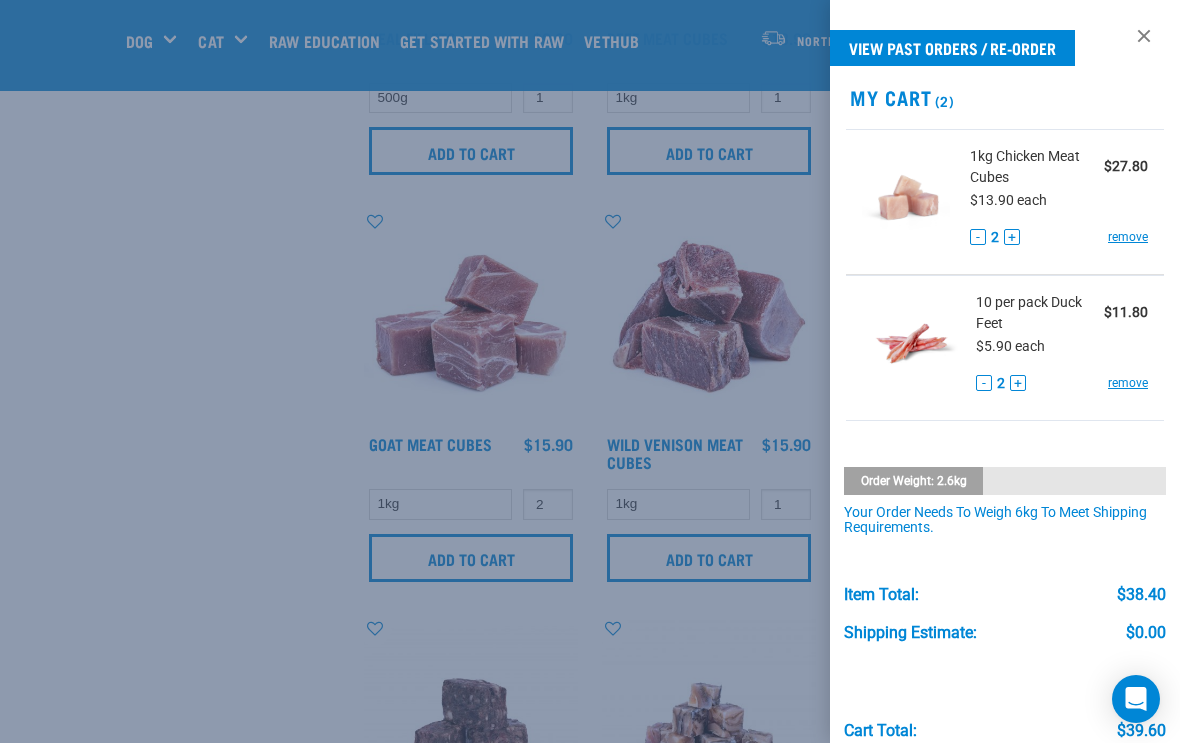 click at bounding box center (590, 371) 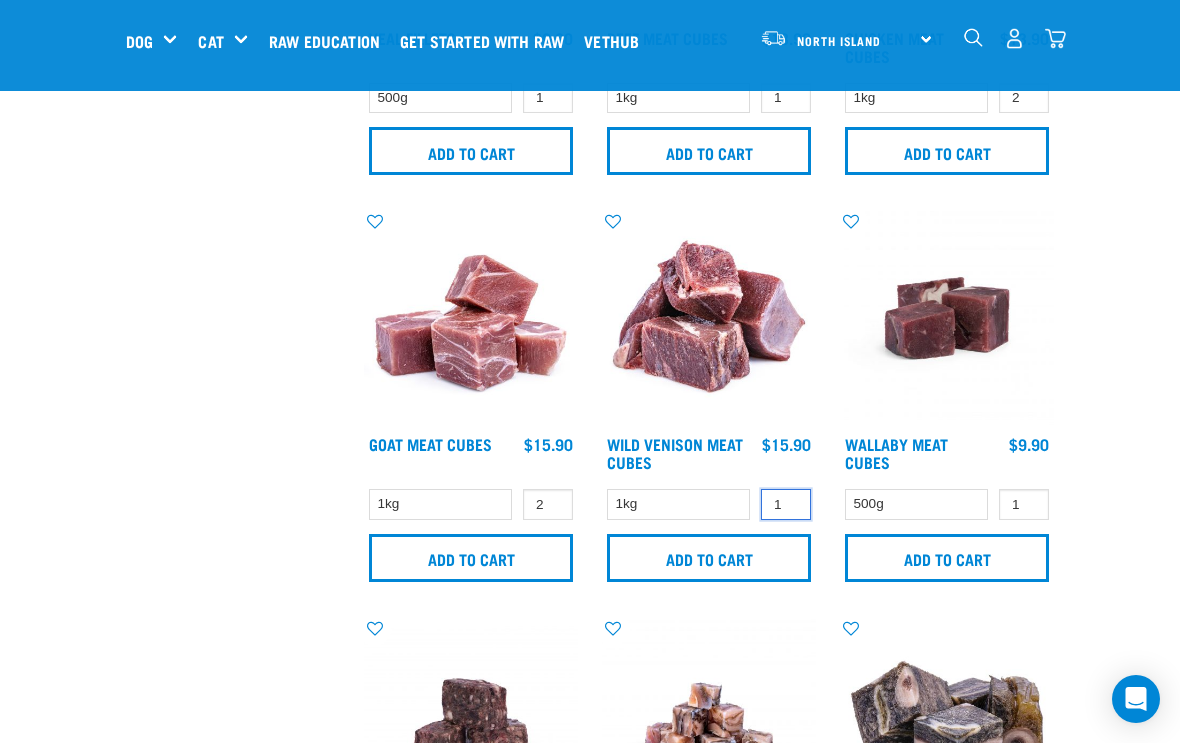 click on "1" at bounding box center (786, 504) 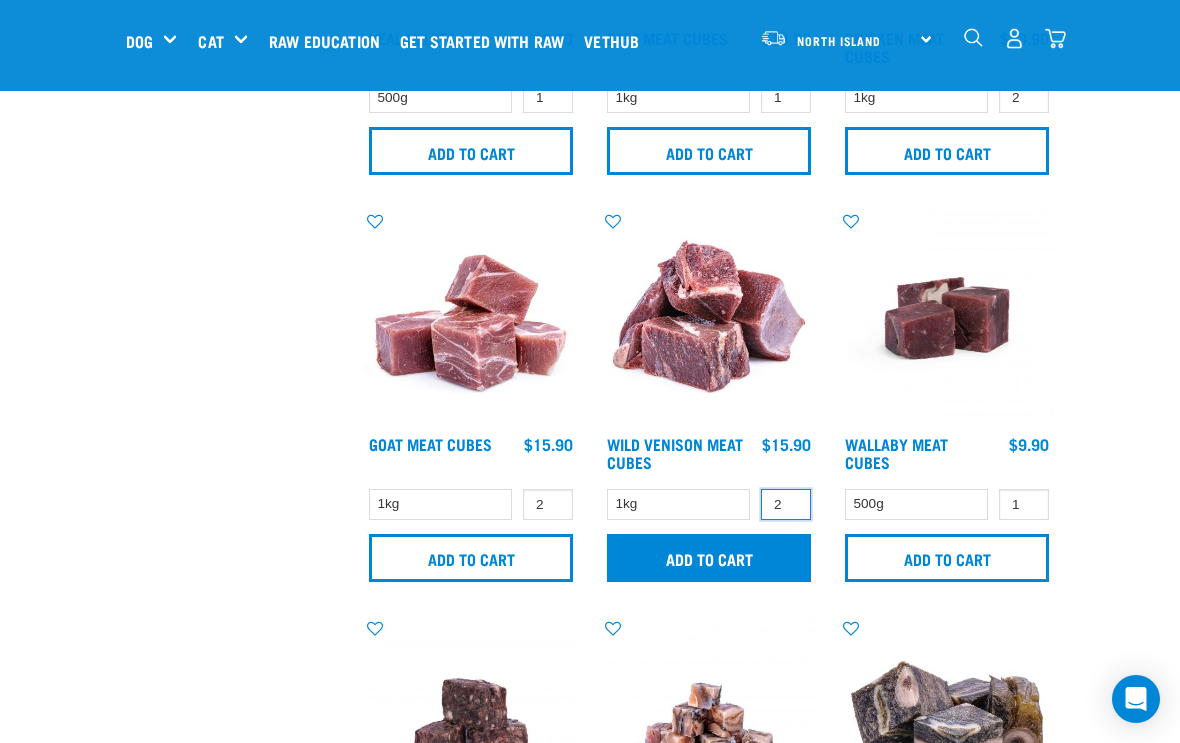 type on "2" 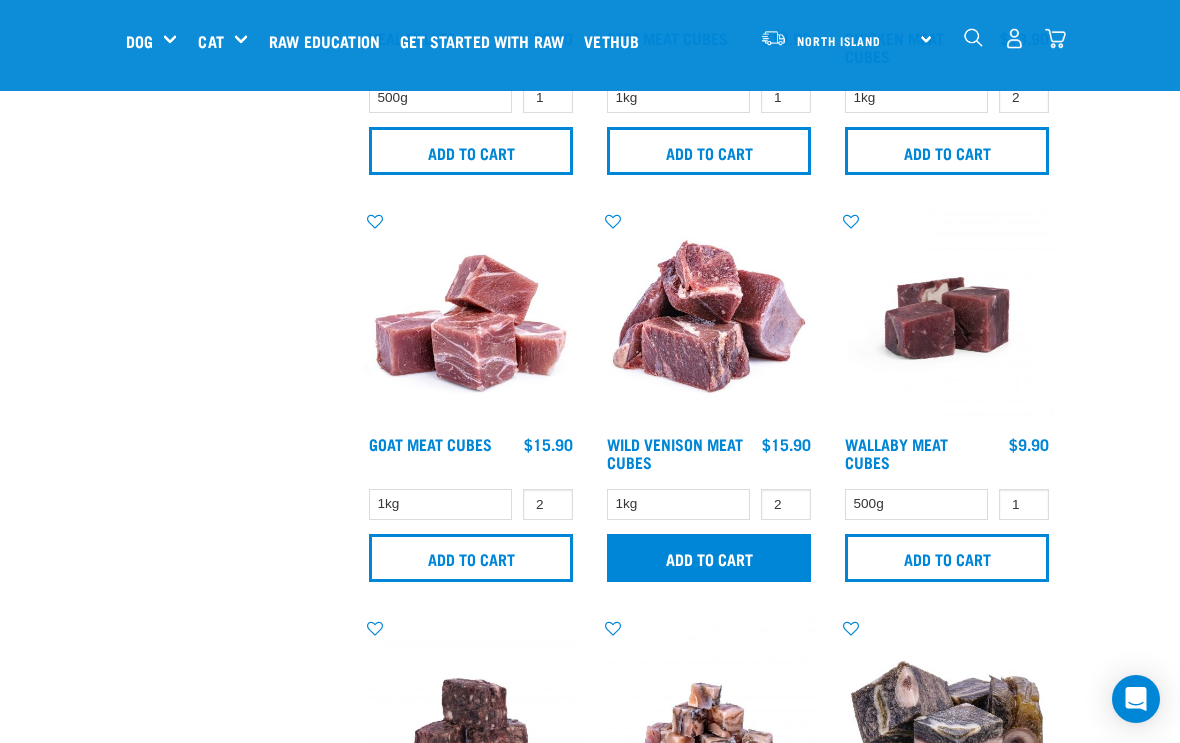 click on "Add to cart" at bounding box center (709, 558) 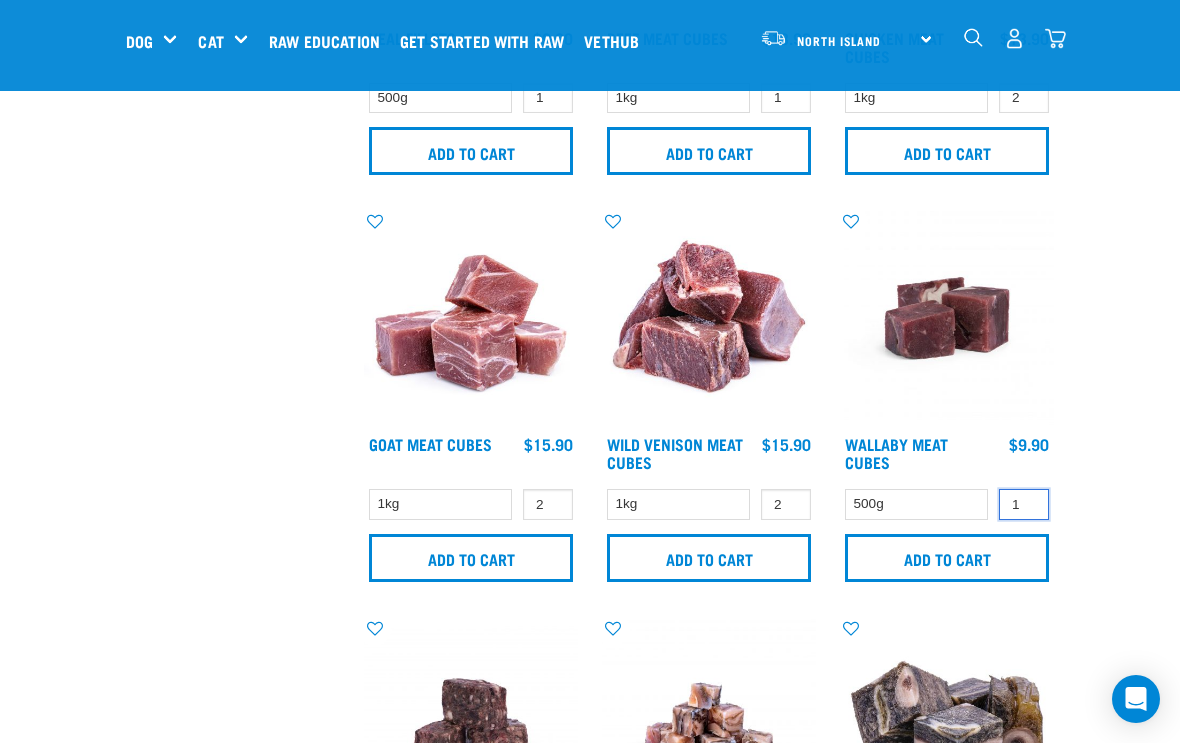 click on "1" at bounding box center [1024, 504] 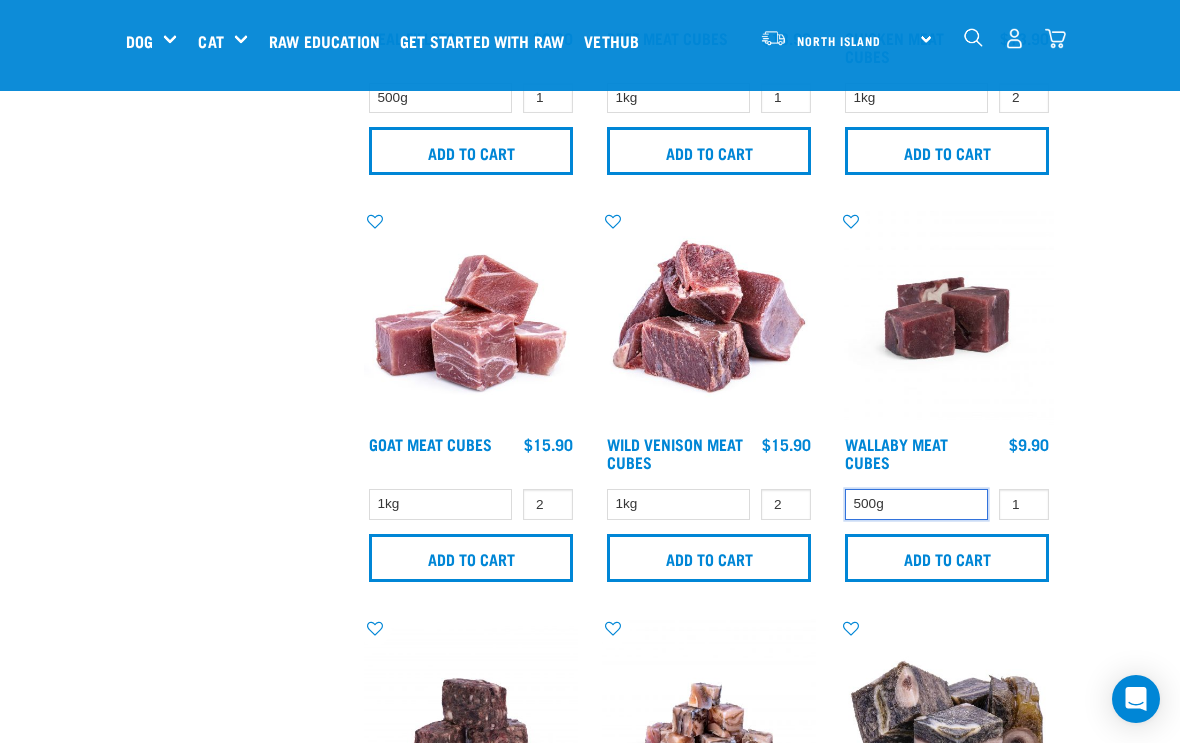 click on "500g" at bounding box center [916, 504] 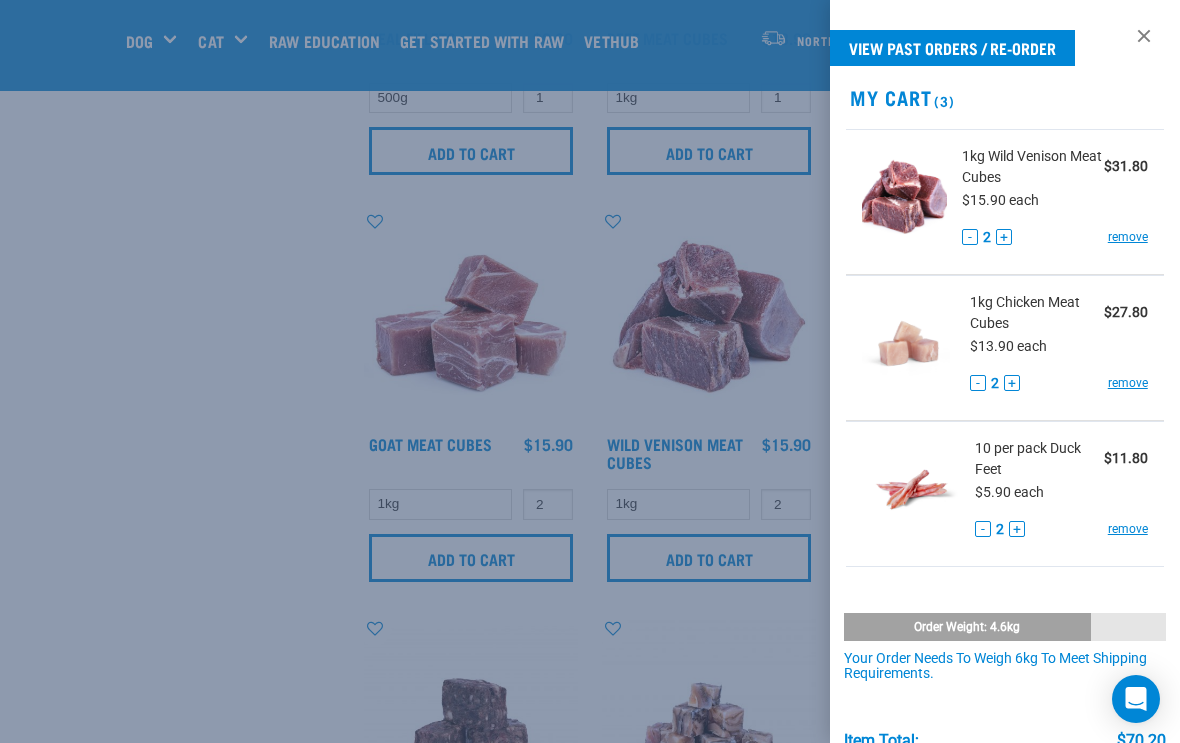 click at bounding box center [590, 371] 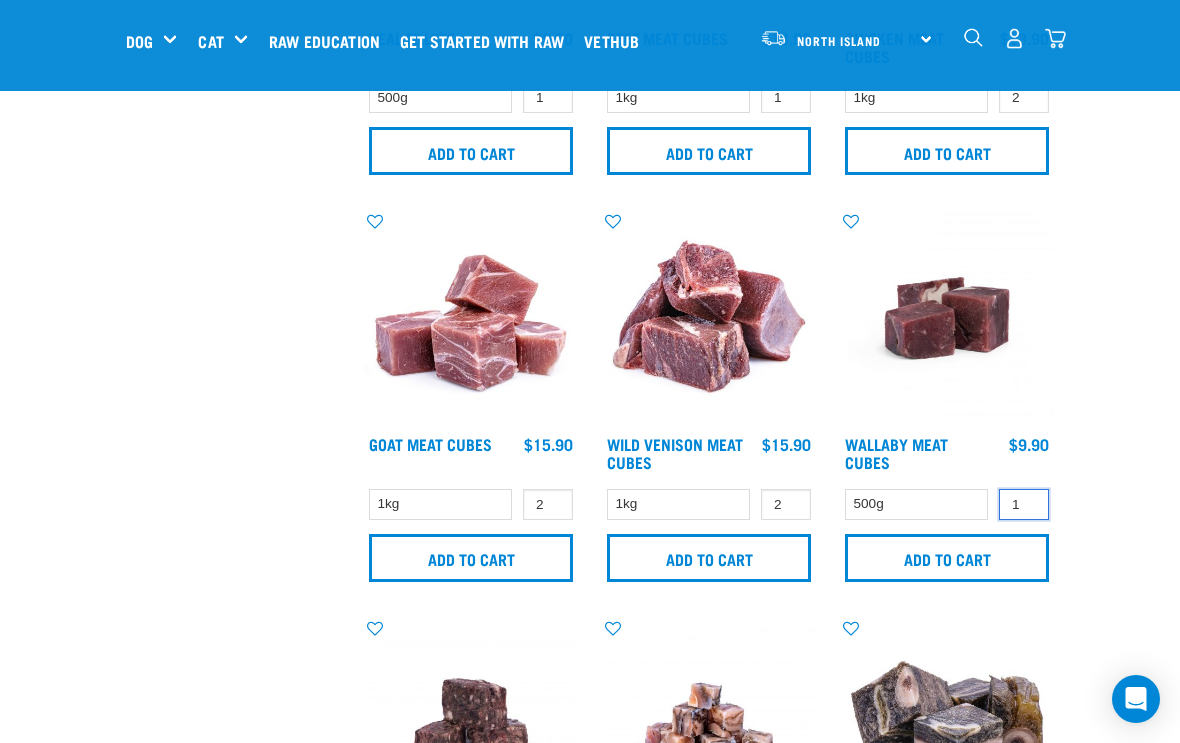 click on "1" at bounding box center (1024, 504) 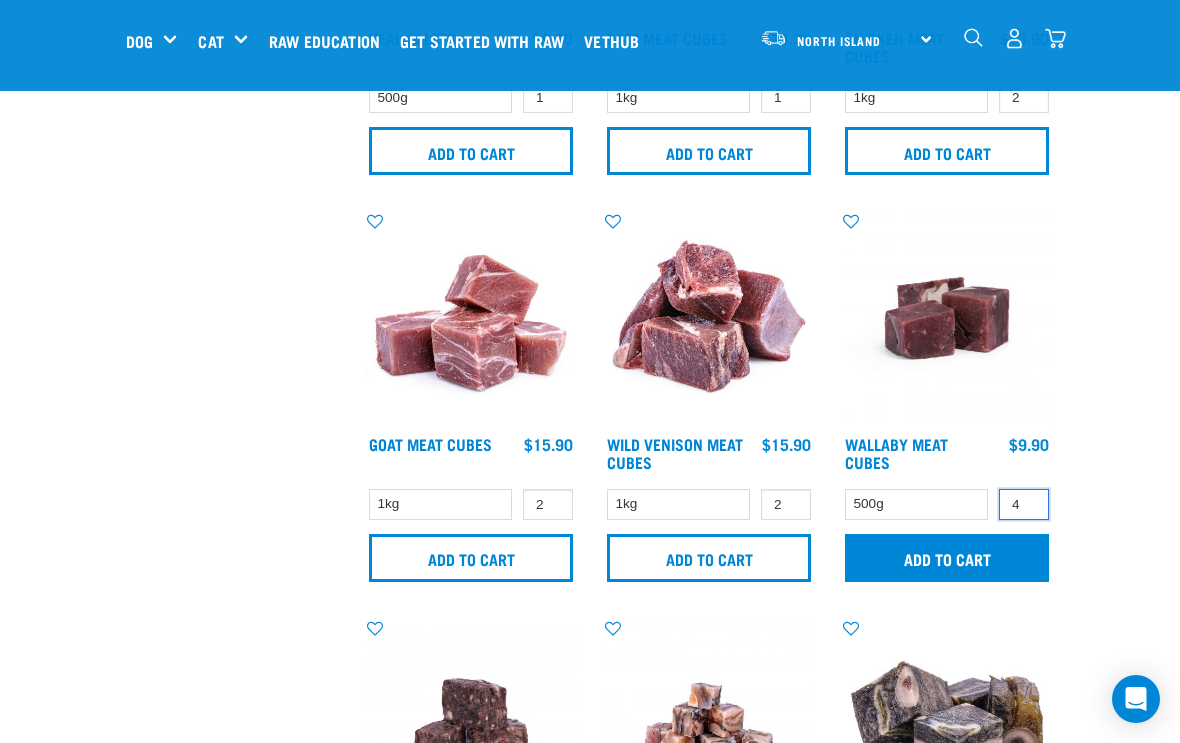 type on "4" 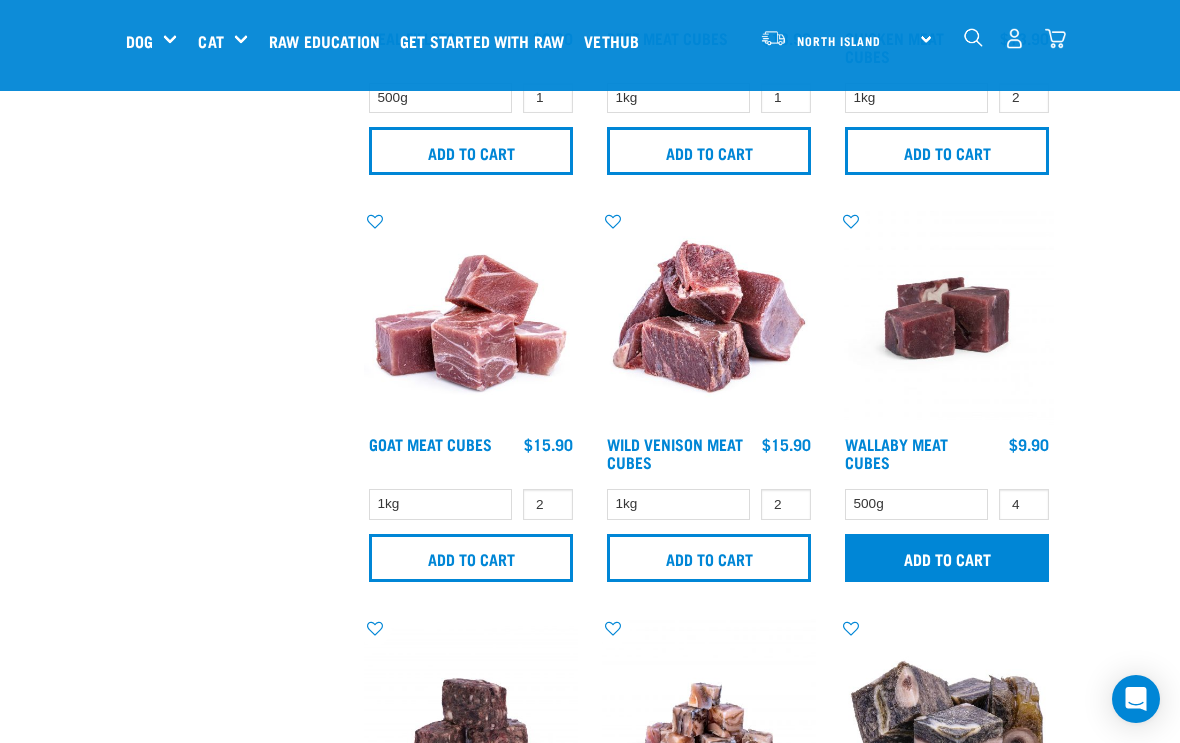 click on "Add to cart" at bounding box center [947, 558] 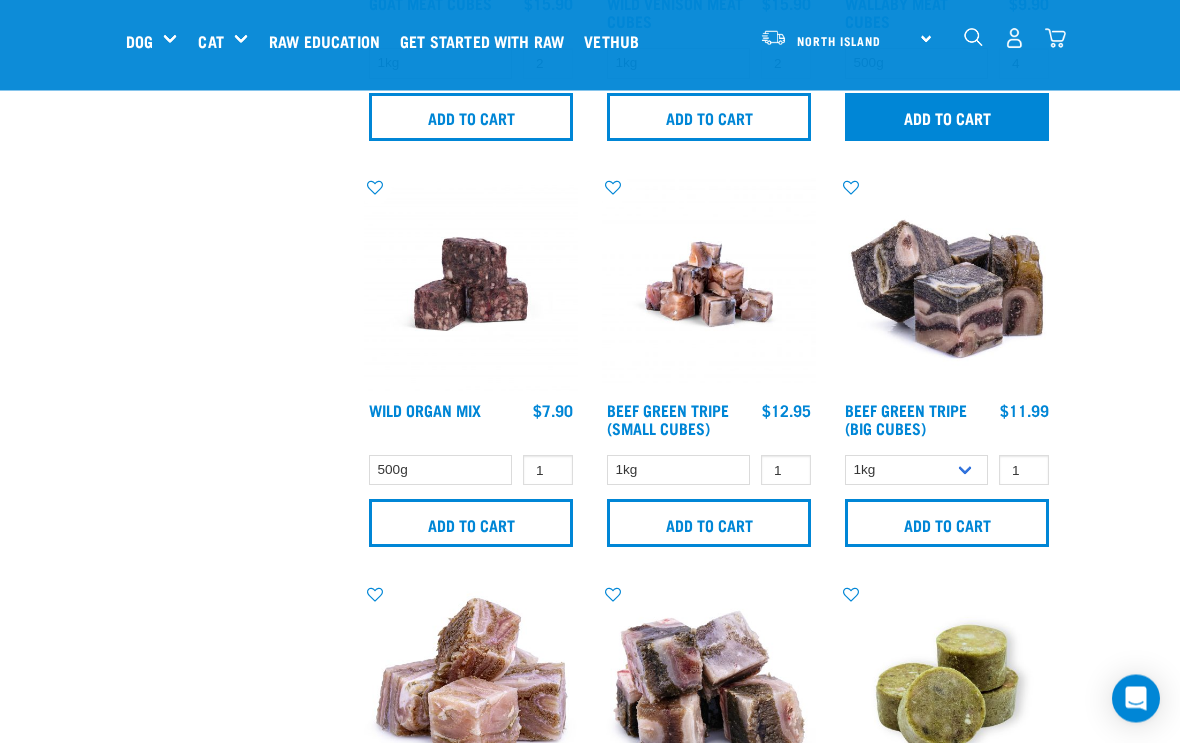 scroll, scrollTop: 2828, scrollLeft: 0, axis: vertical 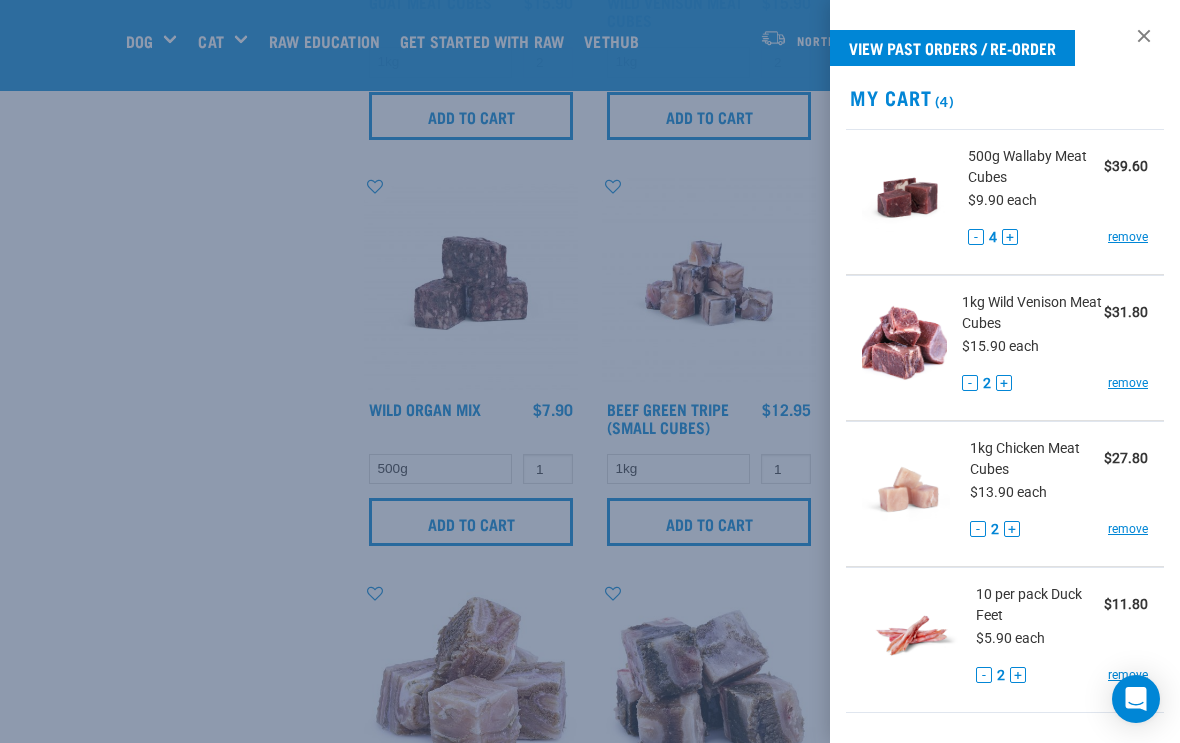 click at bounding box center [590, 371] 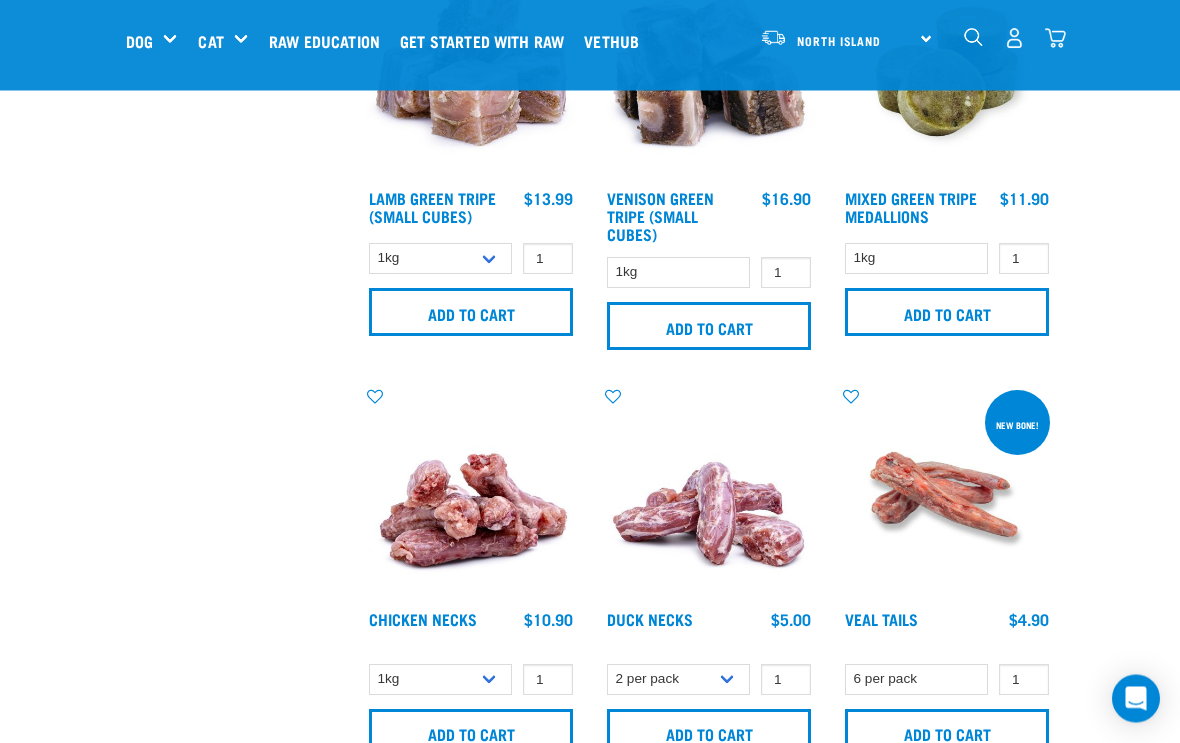 scroll, scrollTop: 3445, scrollLeft: 0, axis: vertical 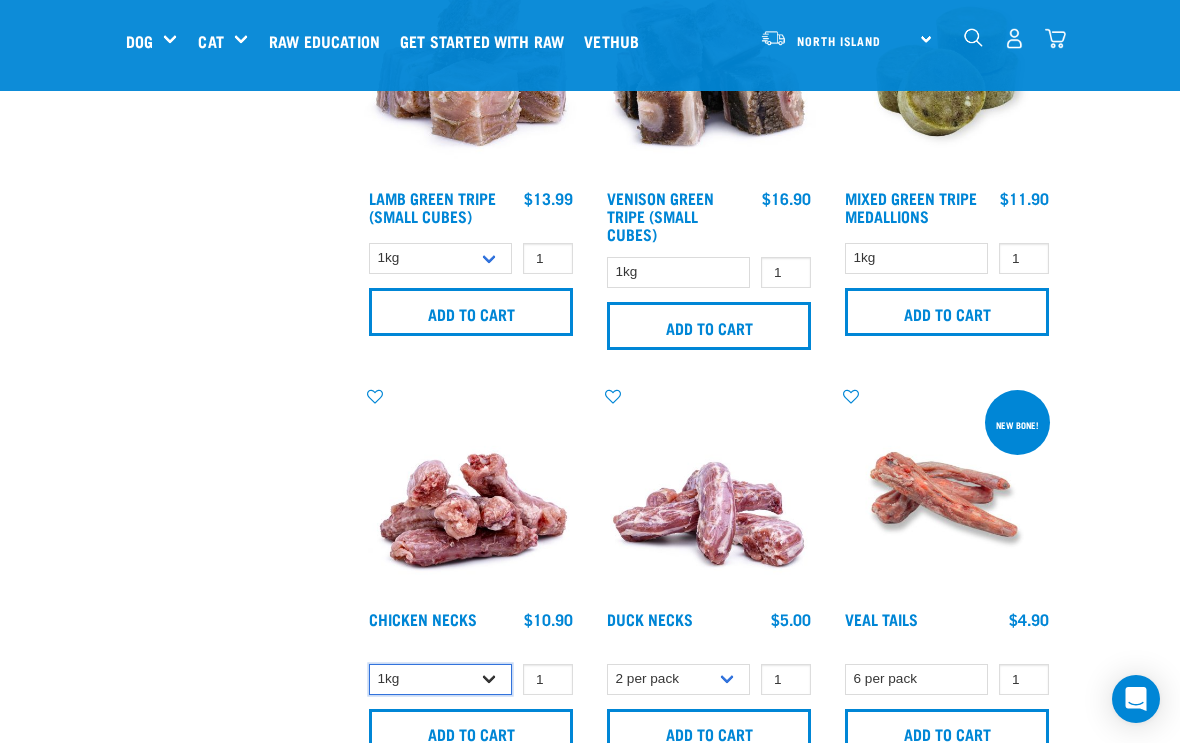 click on "1kg
2kg" at bounding box center (440, 679) 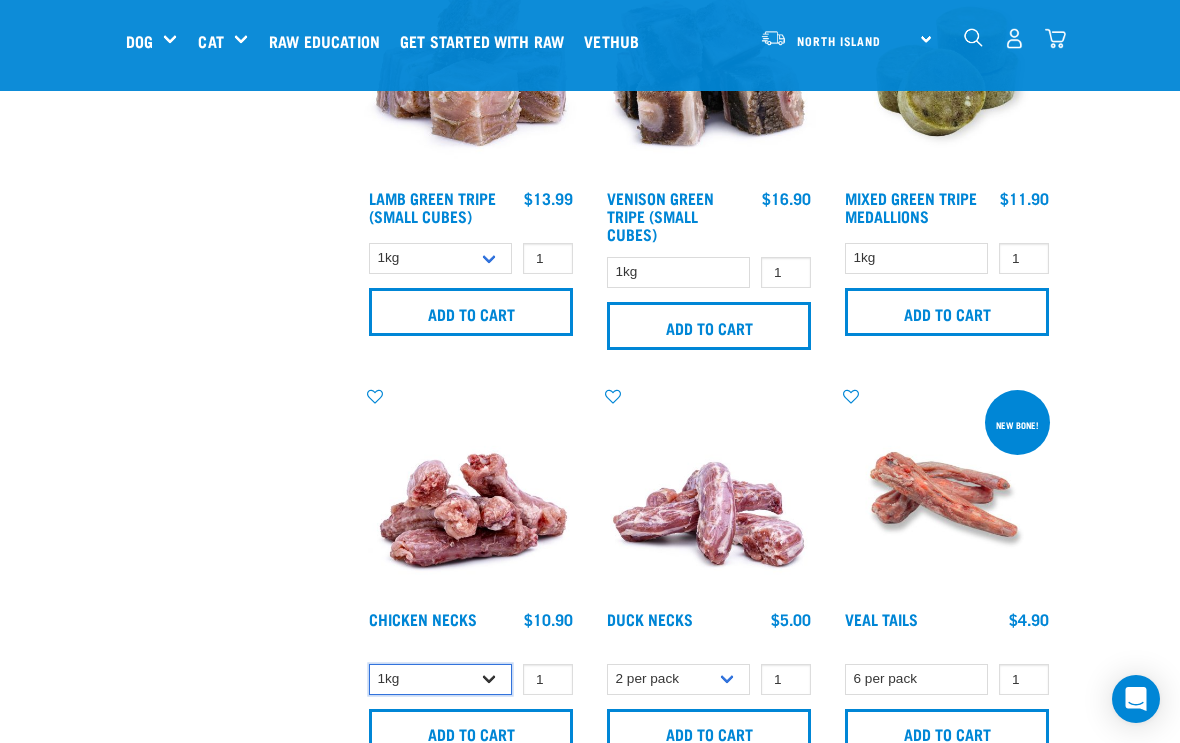 select on "7342" 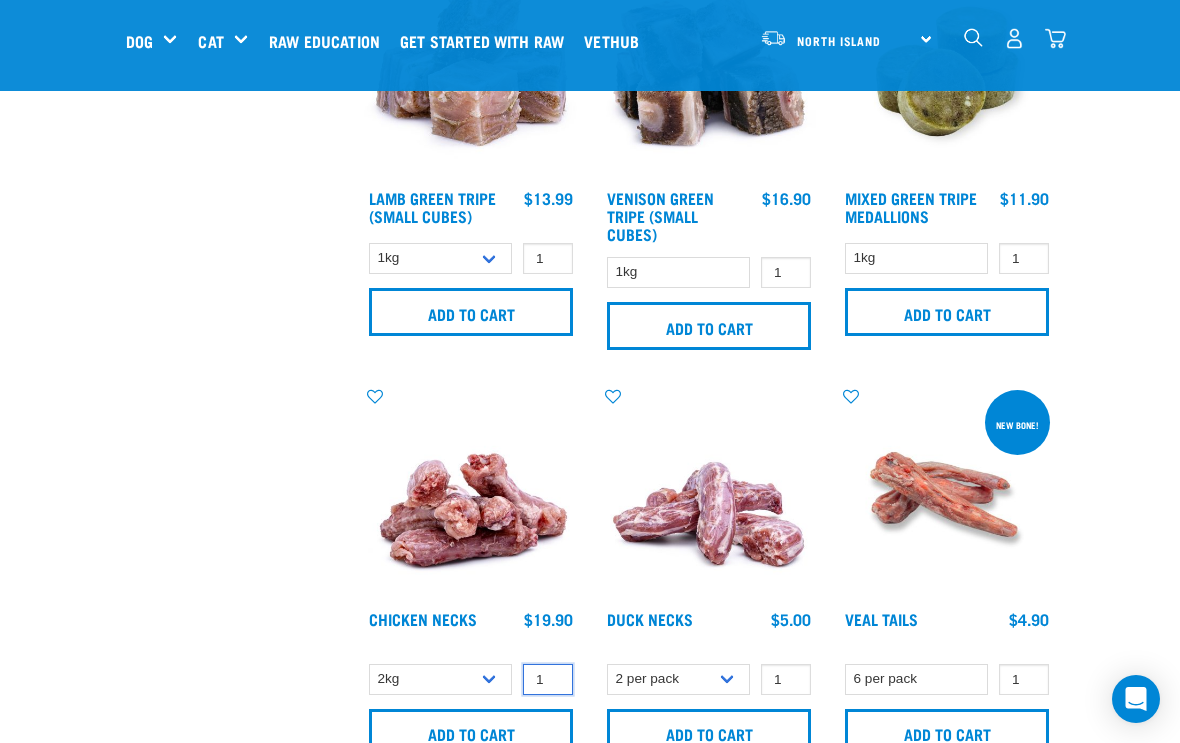 click on "1" at bounding box center (548, 679) 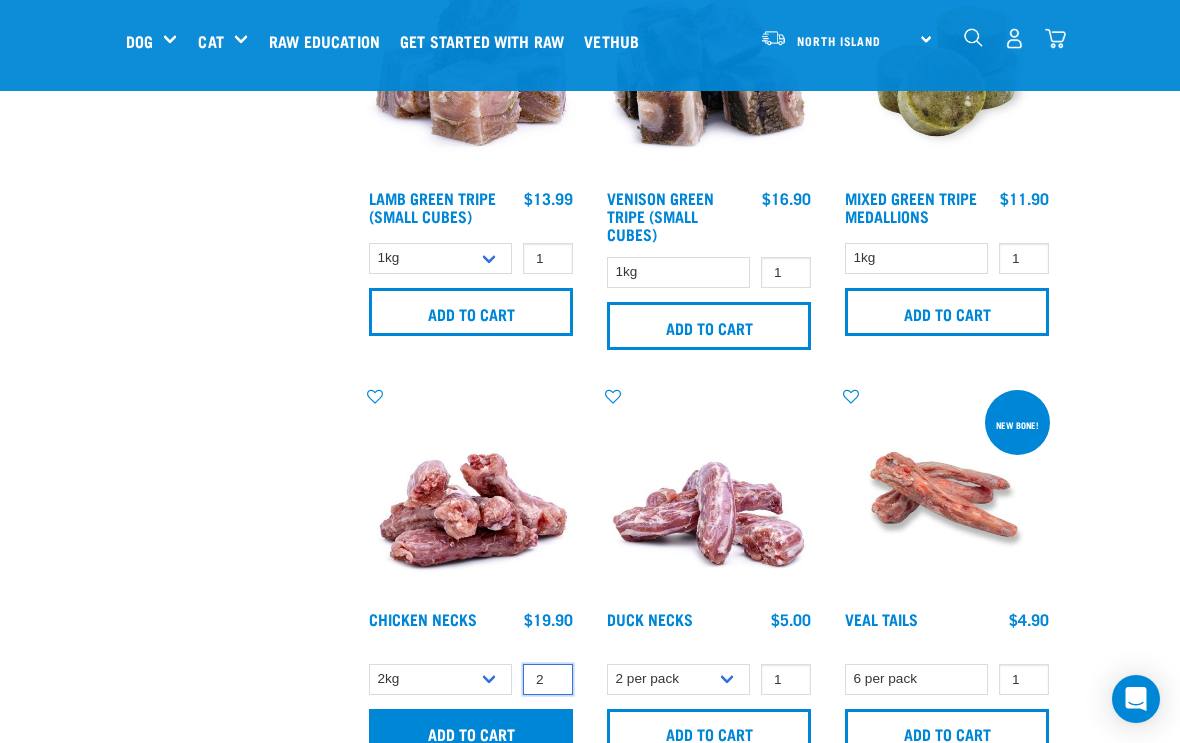 type on "2" 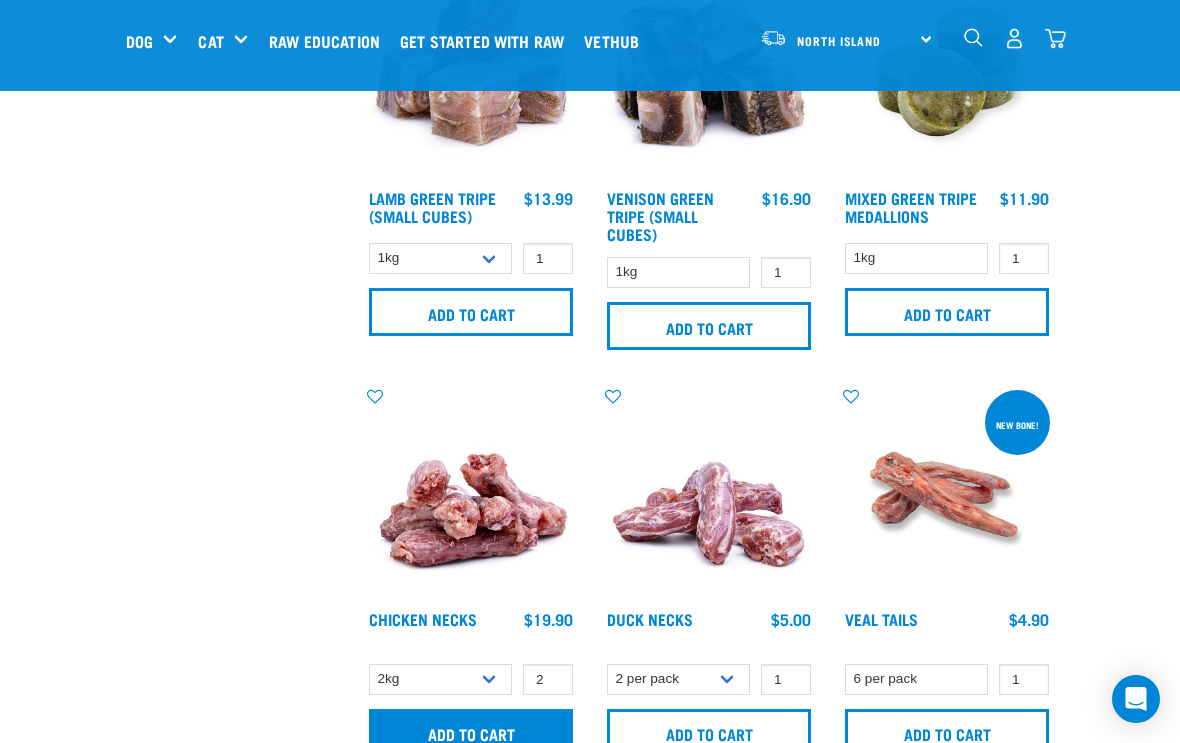 click on "Add to cart" at bounding box center (471, 733) 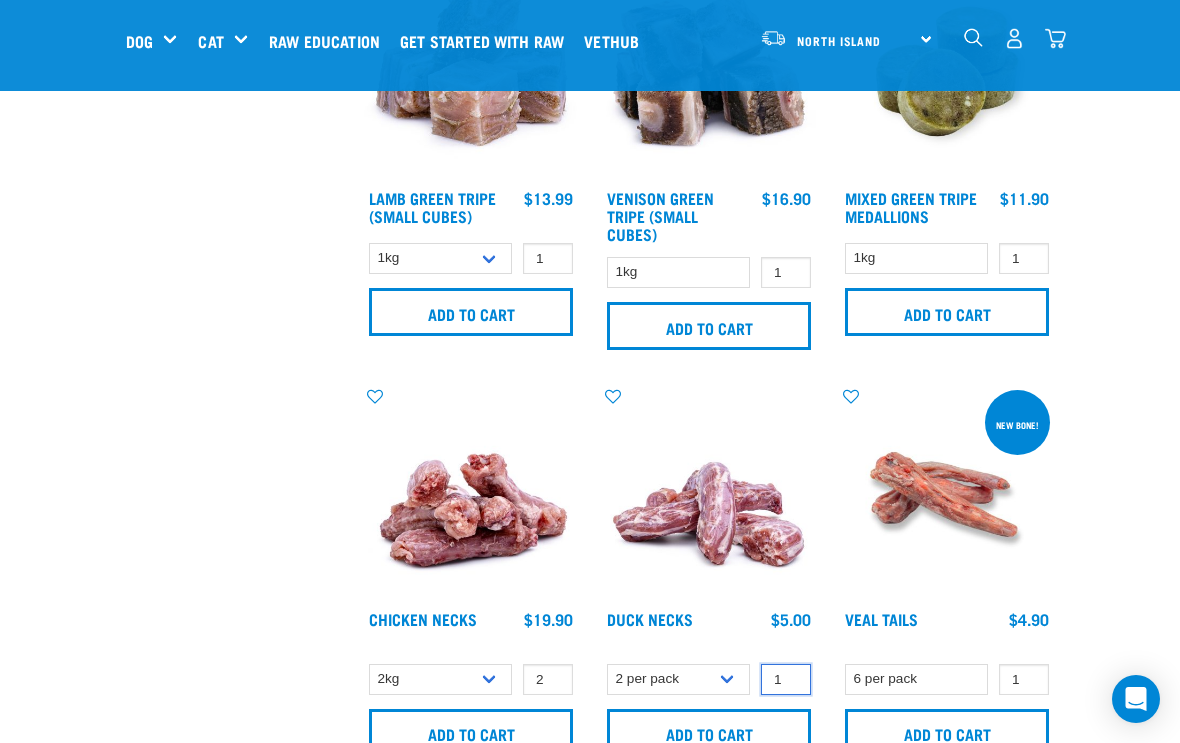 click on "1" at bounding box center (786, 679) 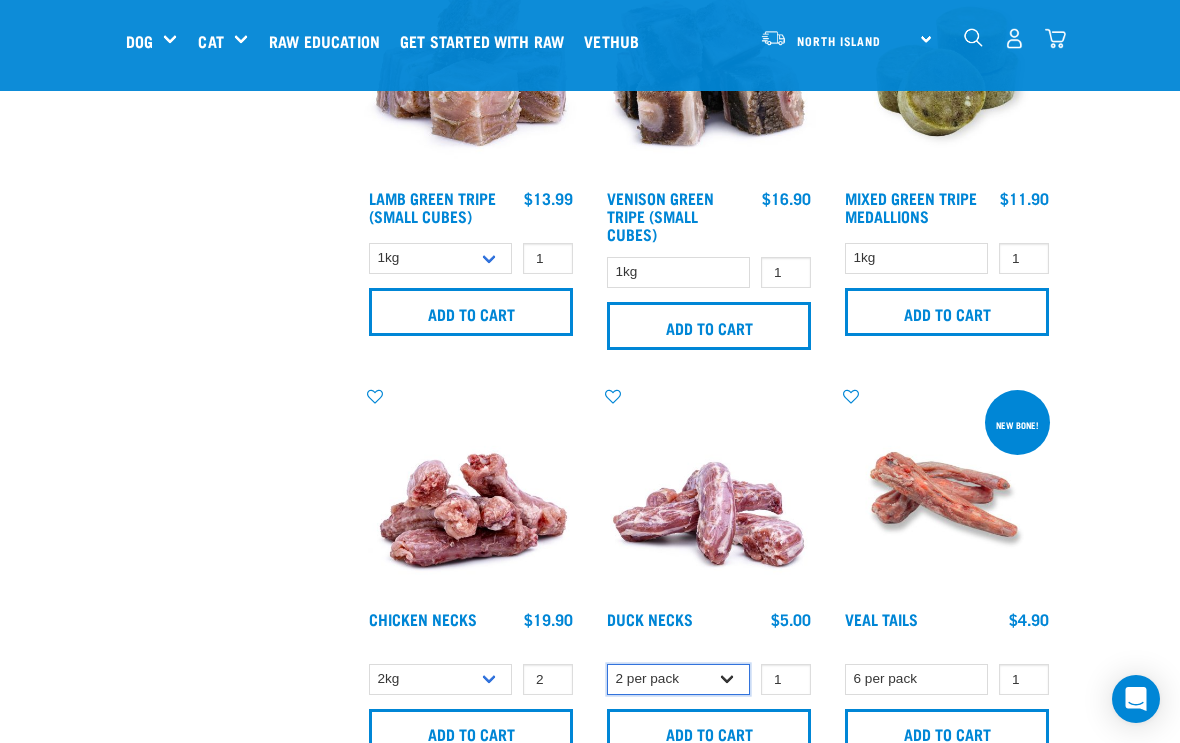 click on "2 per pack
6 per pack" at bounding box center [678, 679] 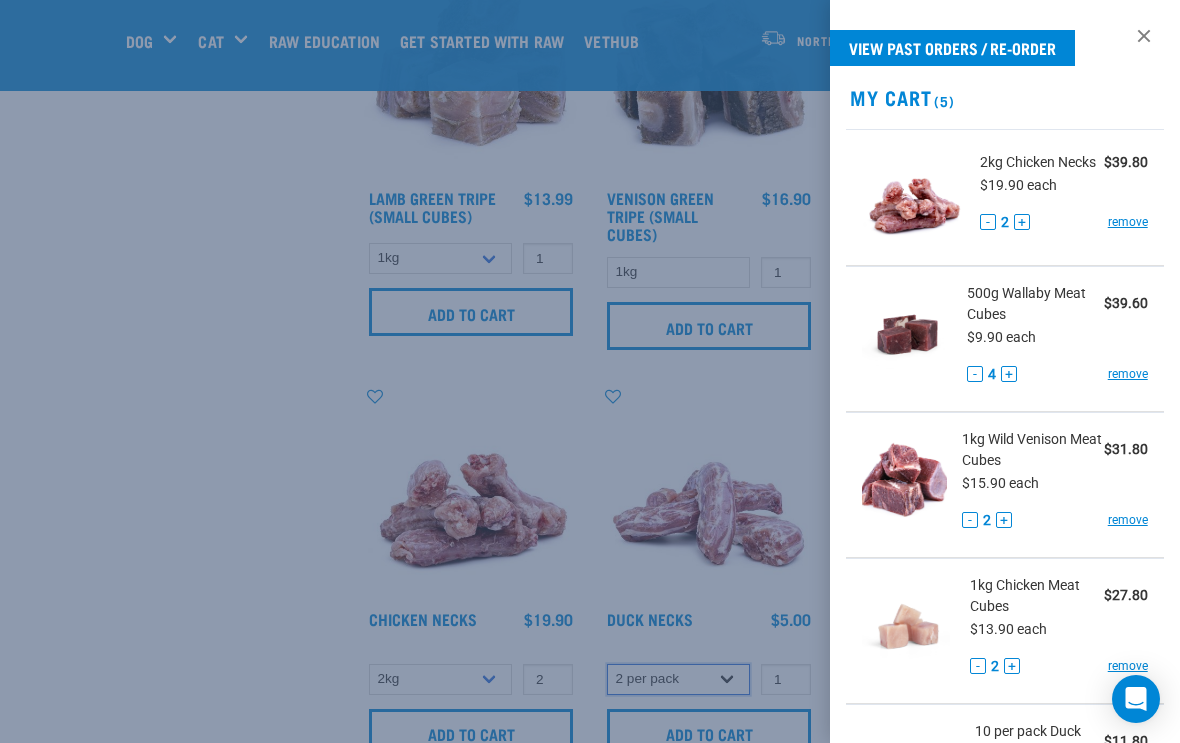 select on "810" 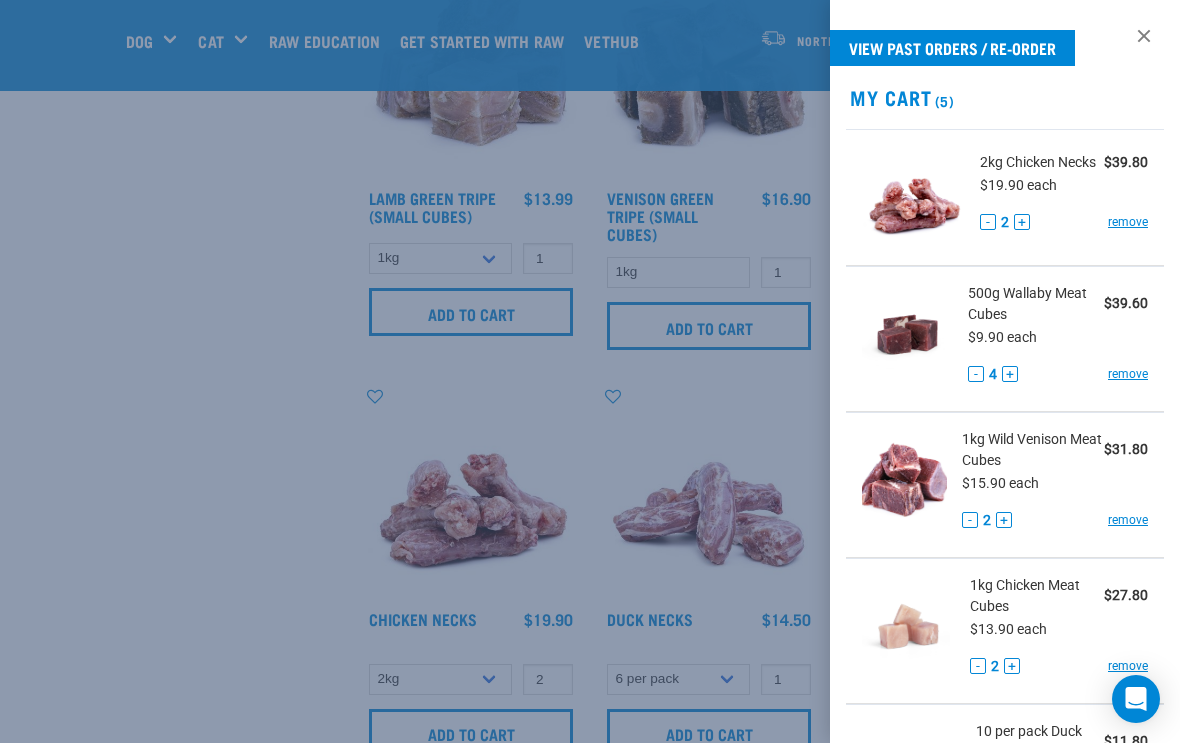 click at bounding box center [590, 371] 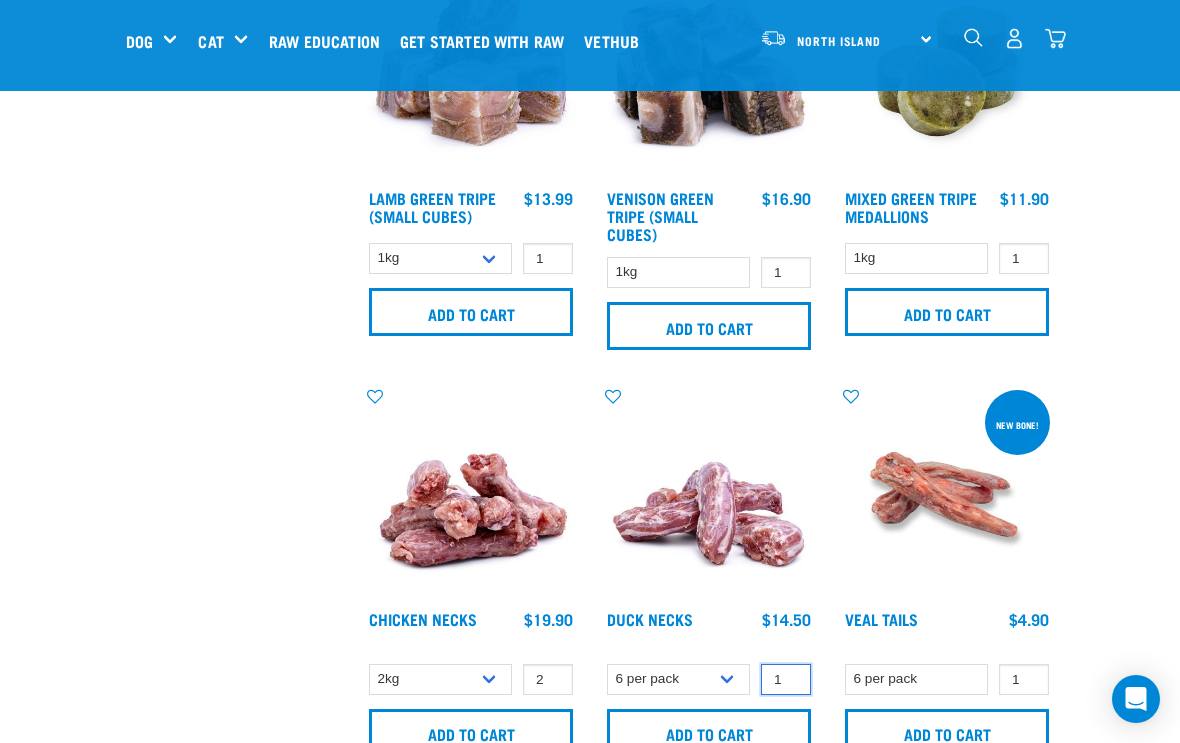 click on "1" at bounding box center (786, 679) 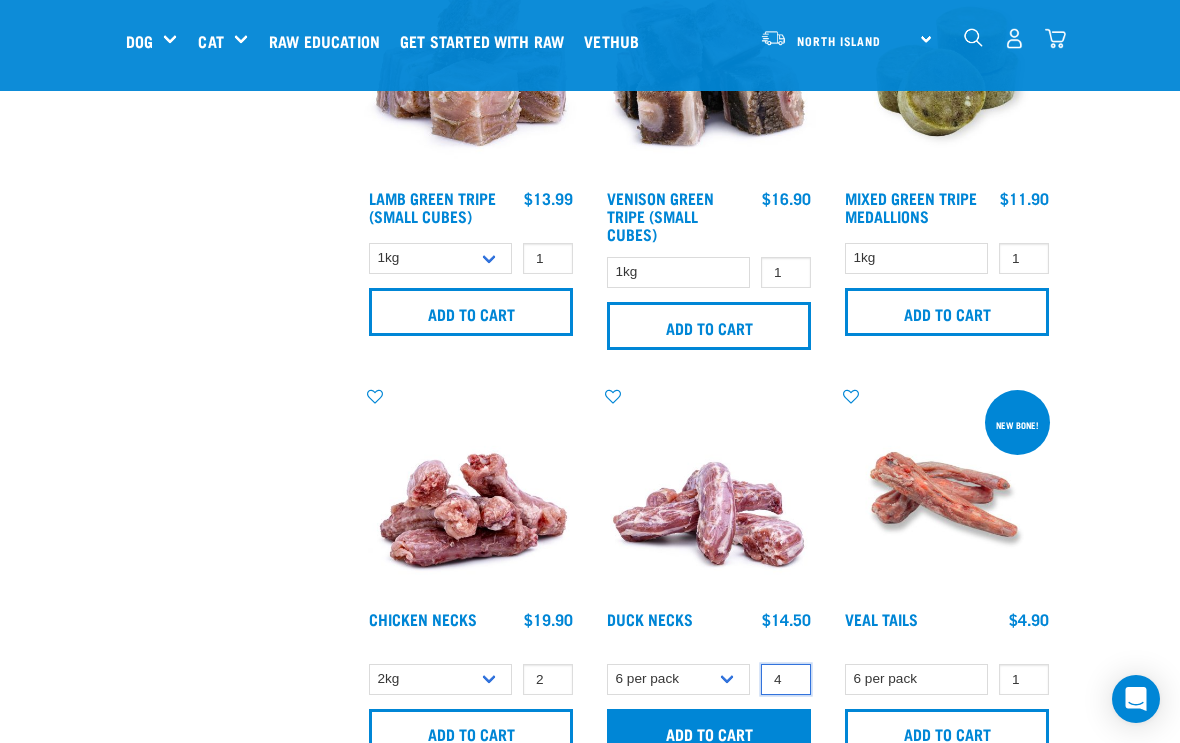type on "4" 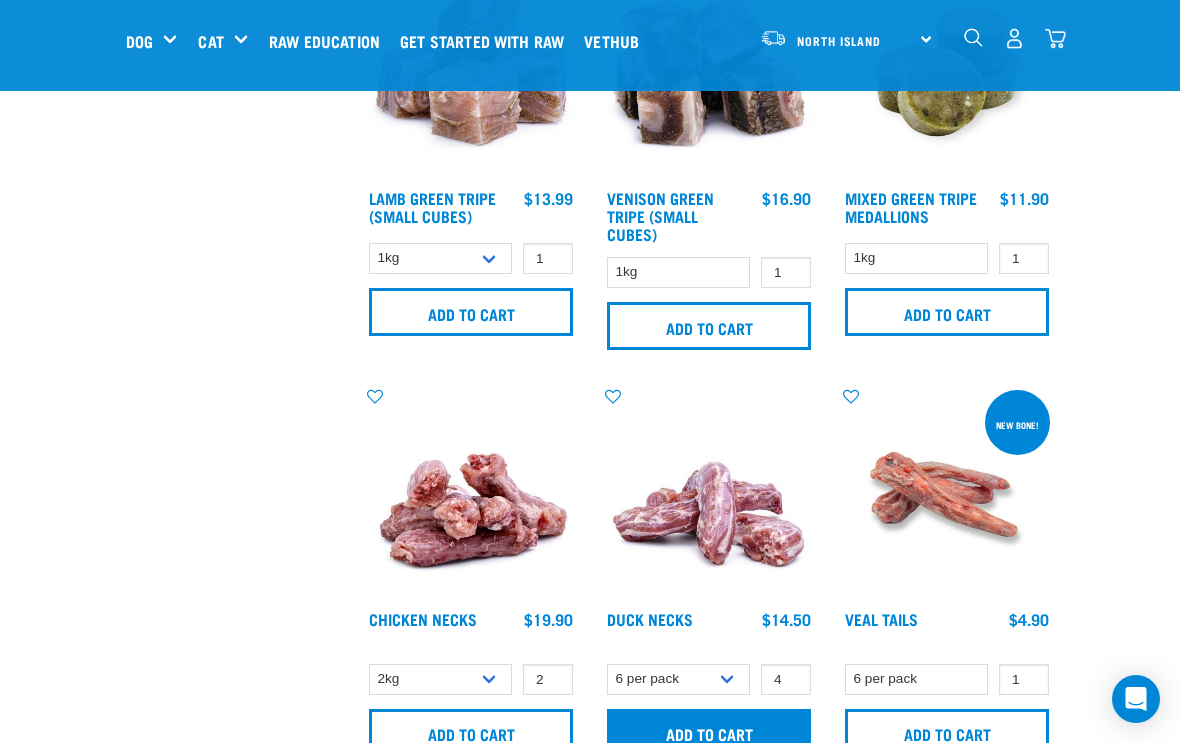 click on "Add to cart" at bounding box center (709, 733) 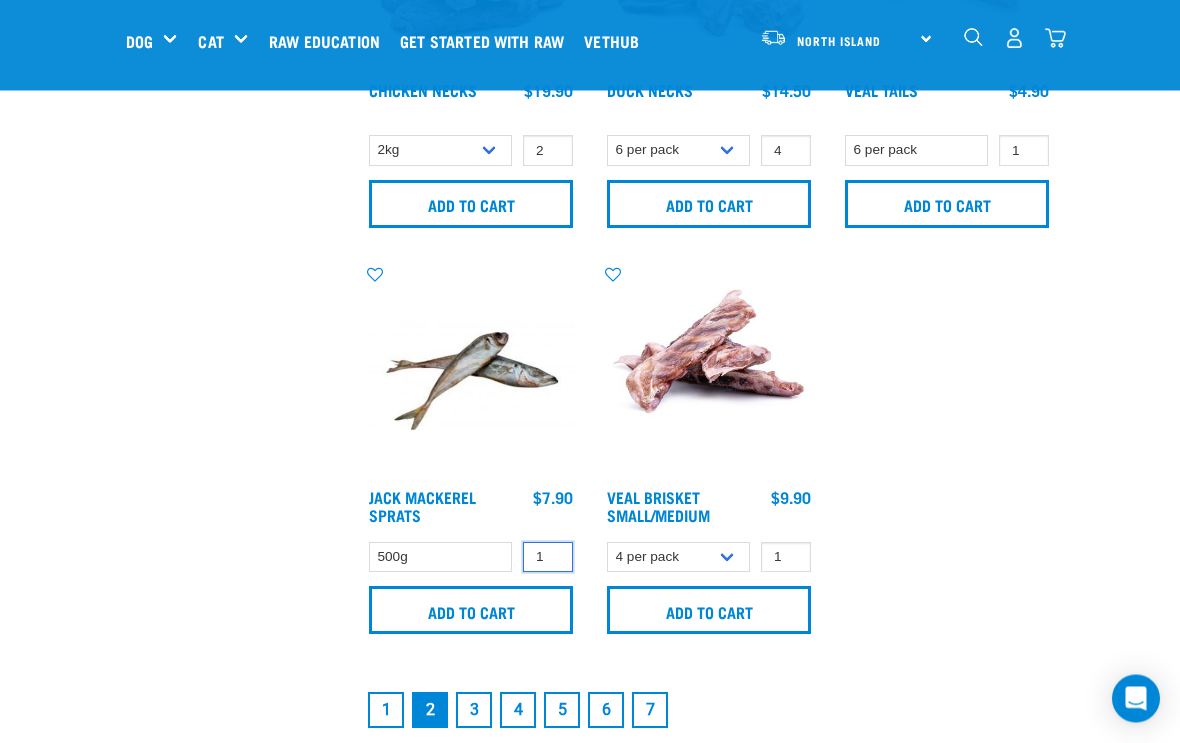 click on "1" at bounding box center [548, 558] 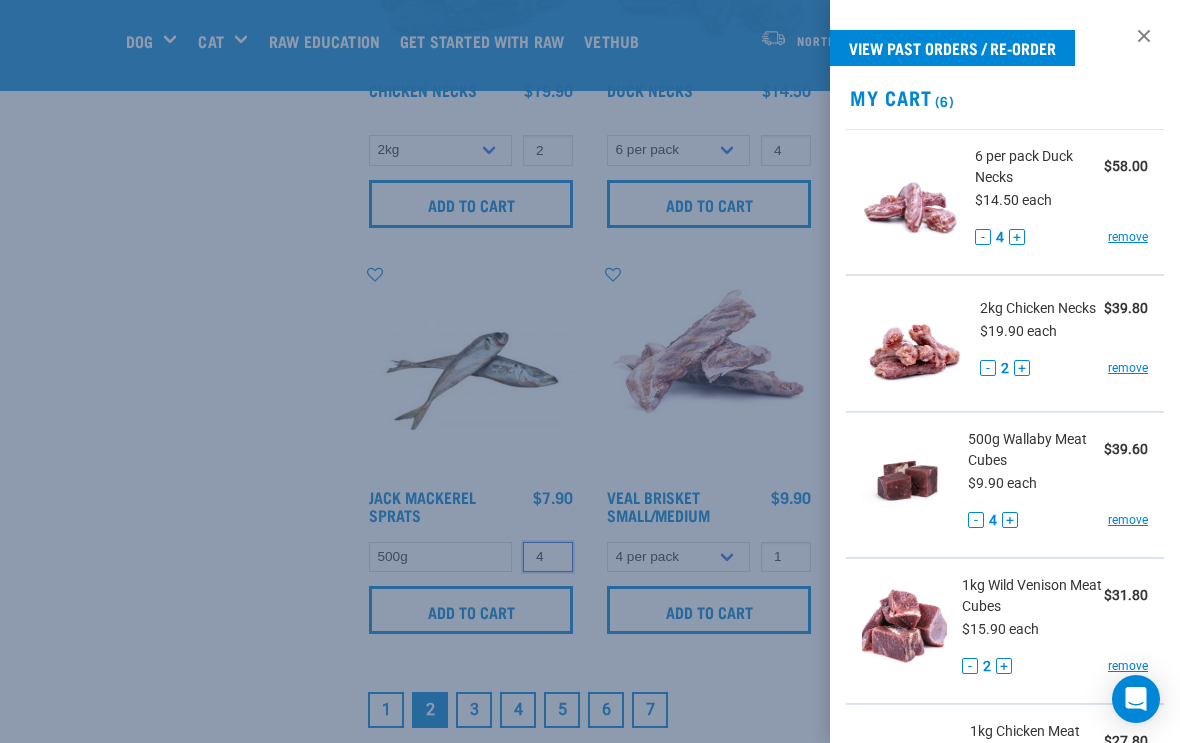type on "4" 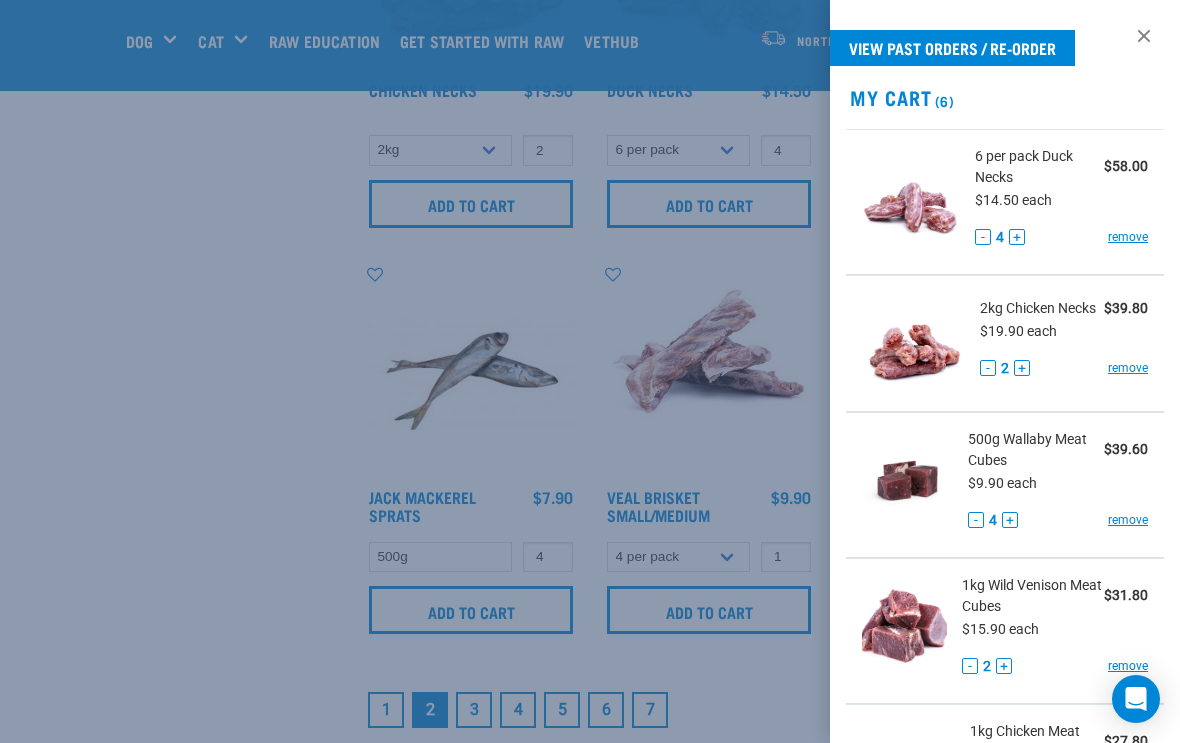 click at bounding box center [590, 371] 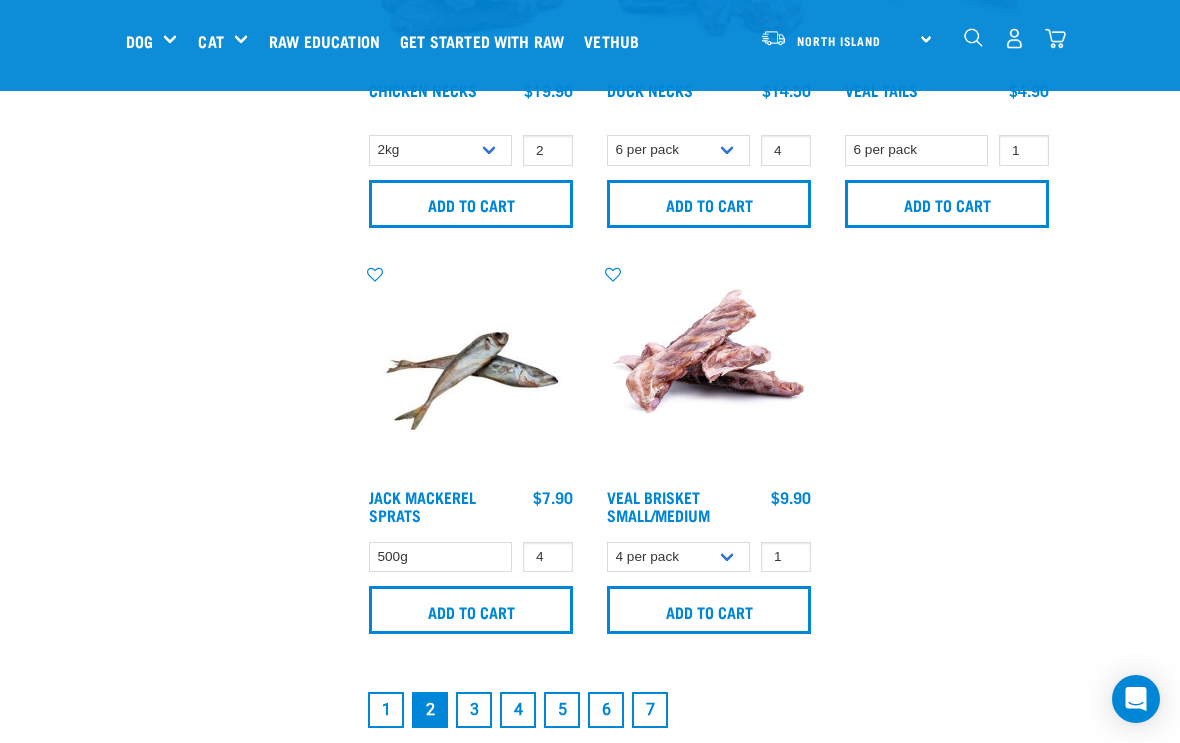 click on "3" at bounding box center [474, 710] 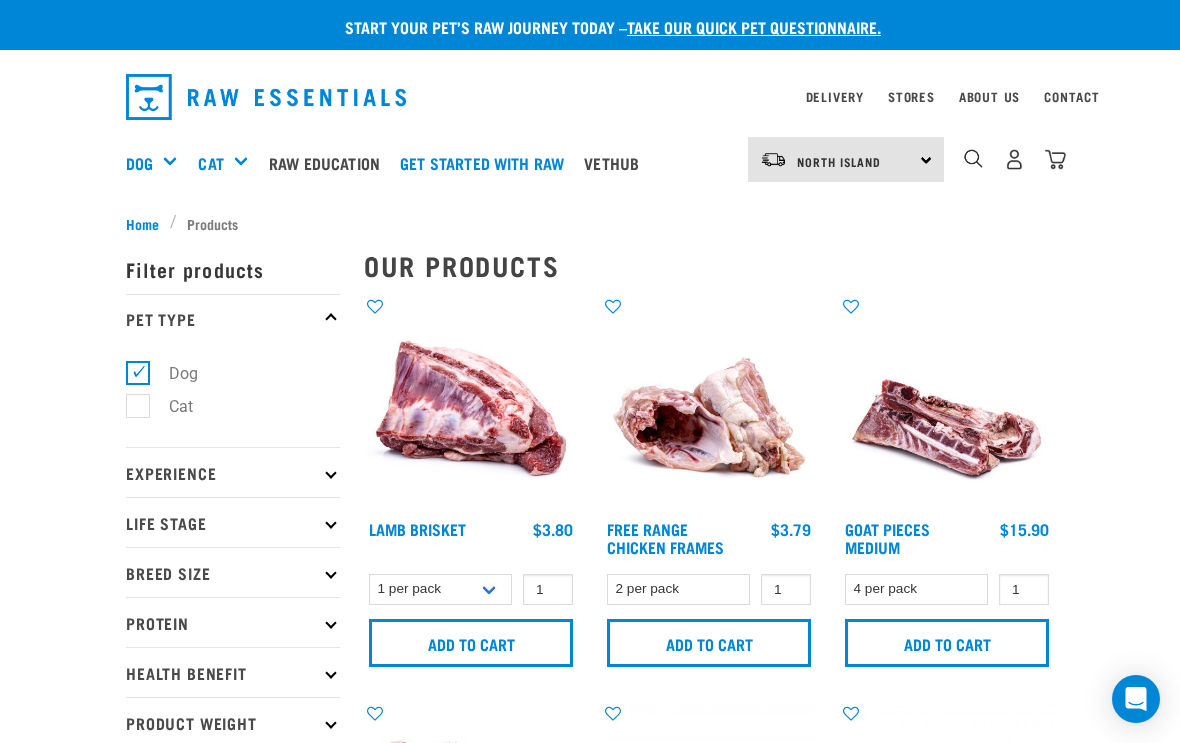 scroll, scrollTop: 0, scrollLeft: 0, axis: both 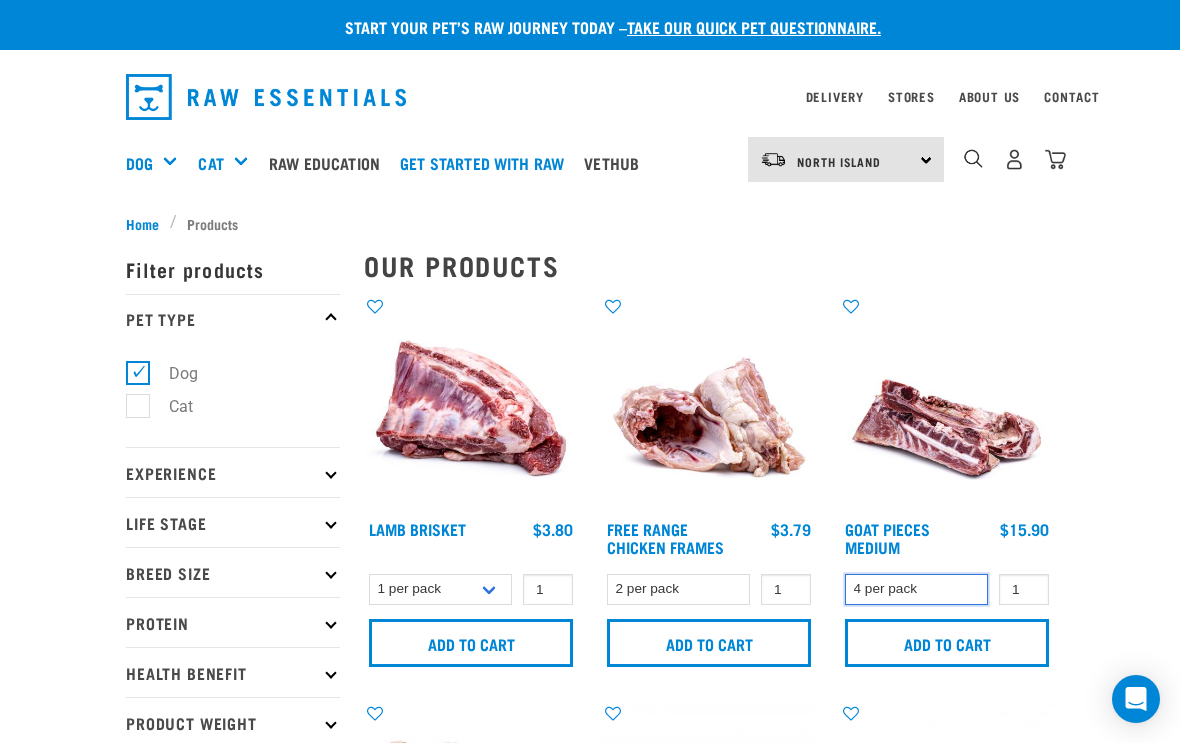click on "4 per pack" at bounding box center (916, 589) 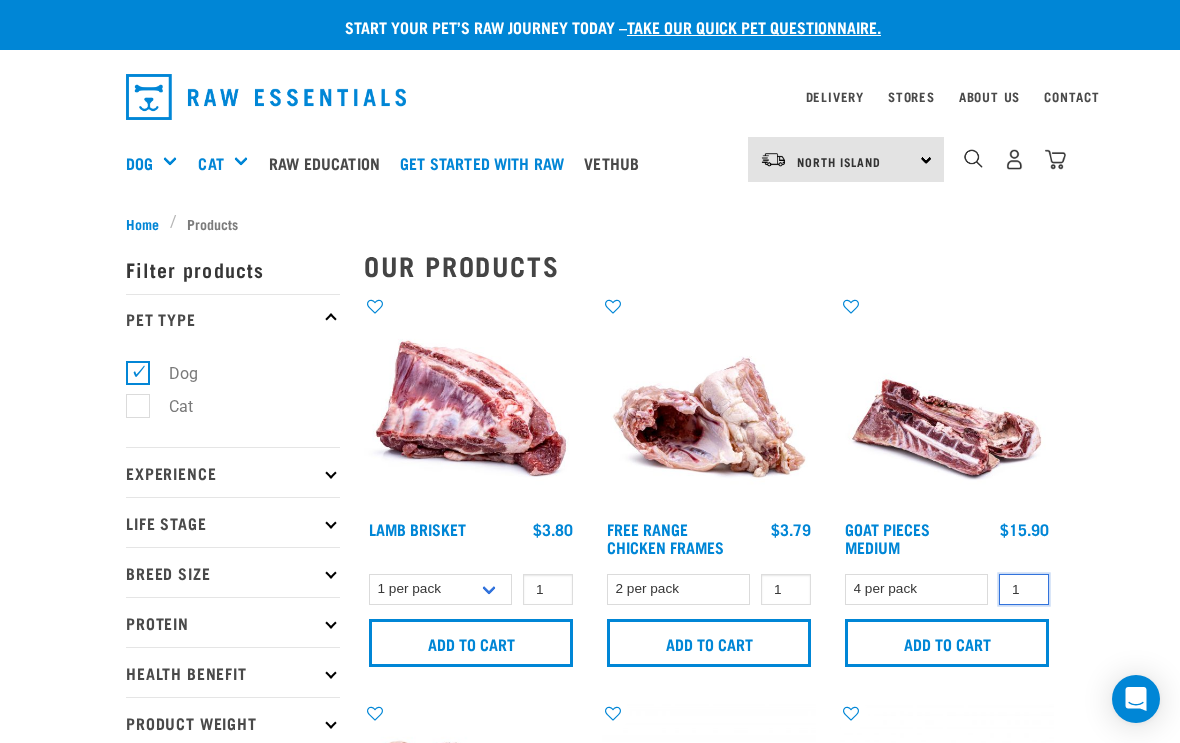 click on "1" at bounding box center (1024, 589) 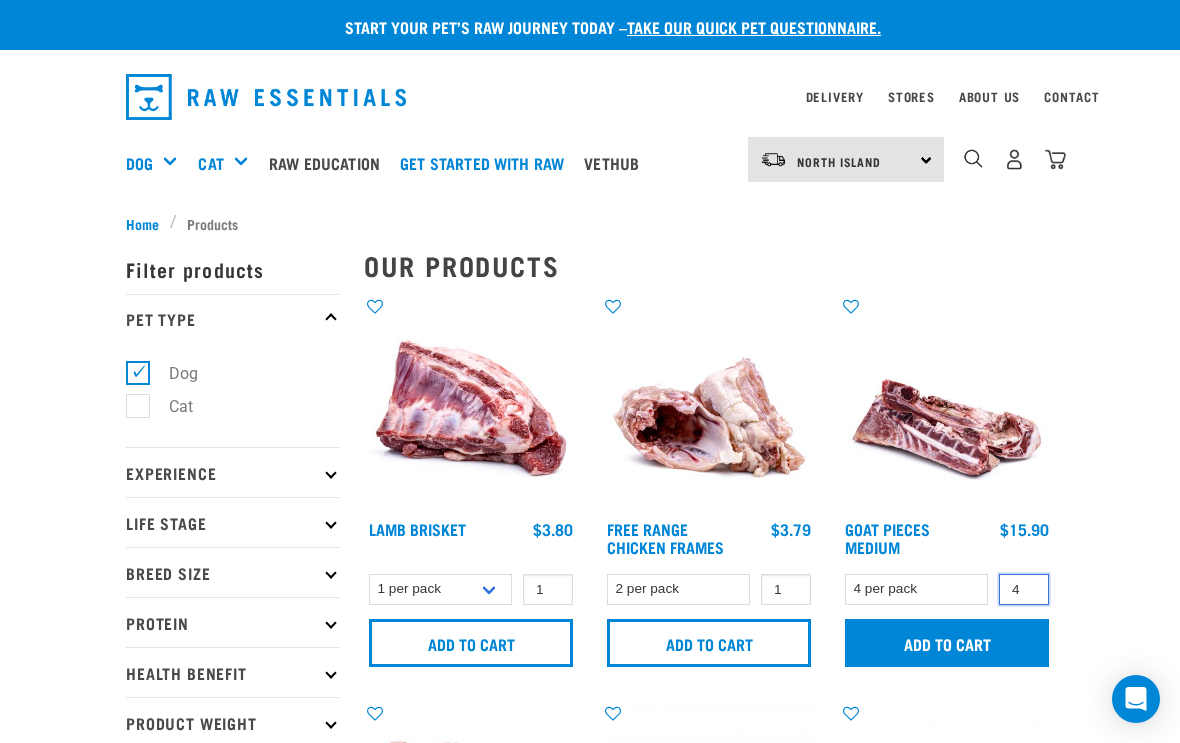 type on "4" 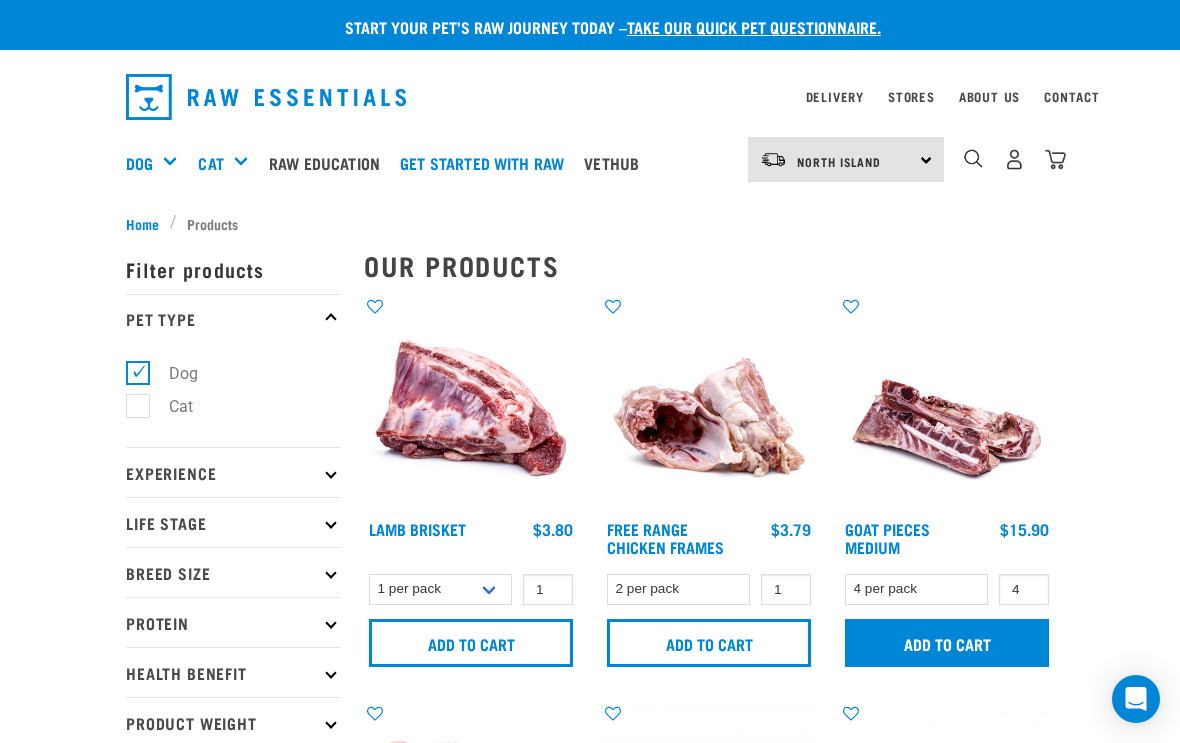 click on "Add to cart" at bounding box center [947, 643] 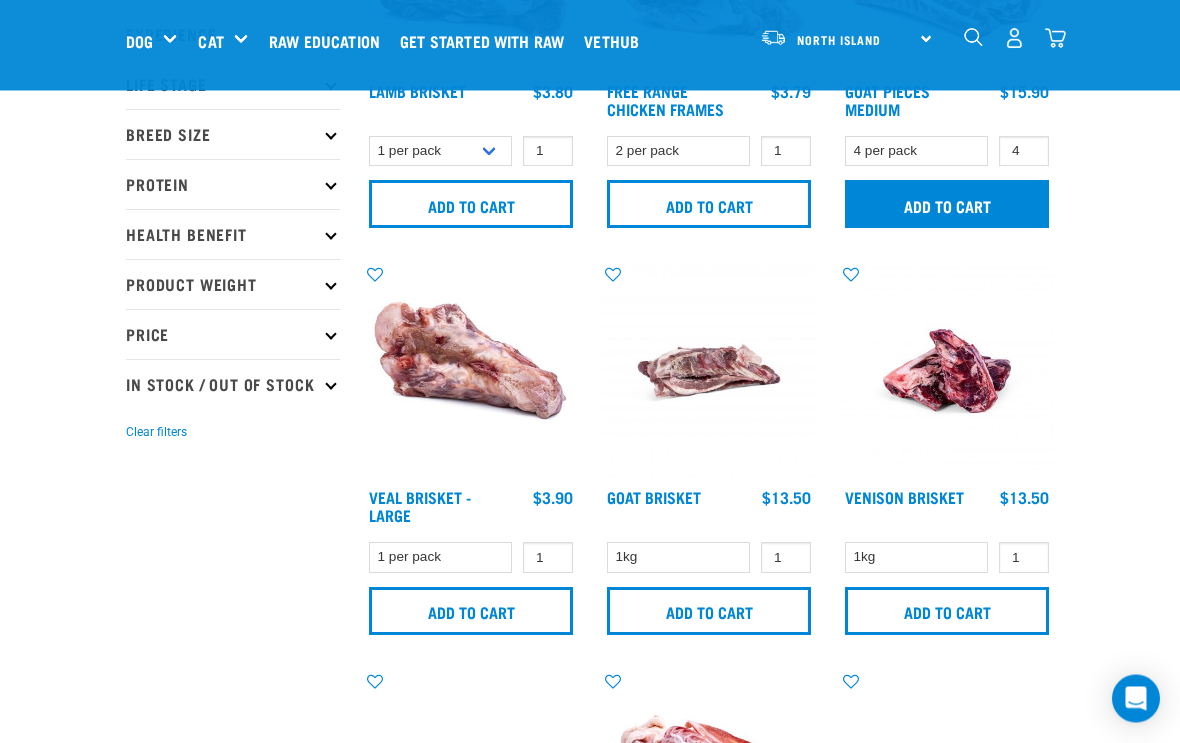 scroll, scrollTop: 288, scrollLeft: 0, axis: vertical 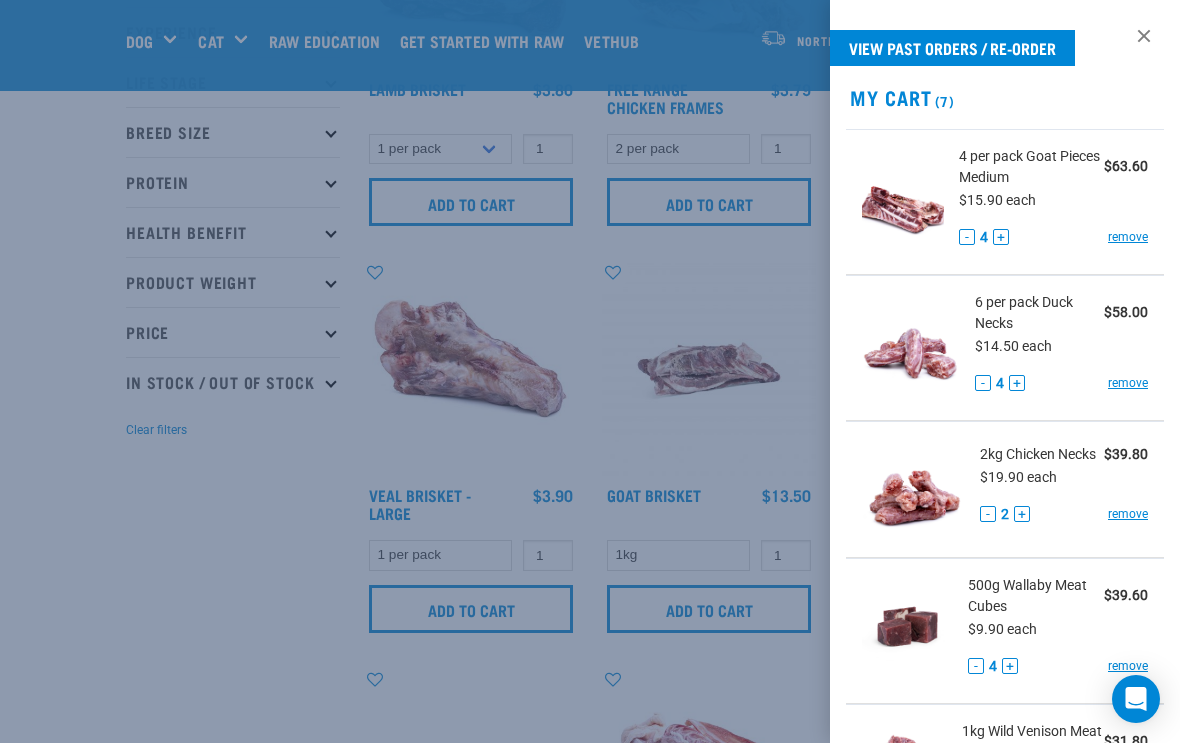 click at bounding box center [590, 371] 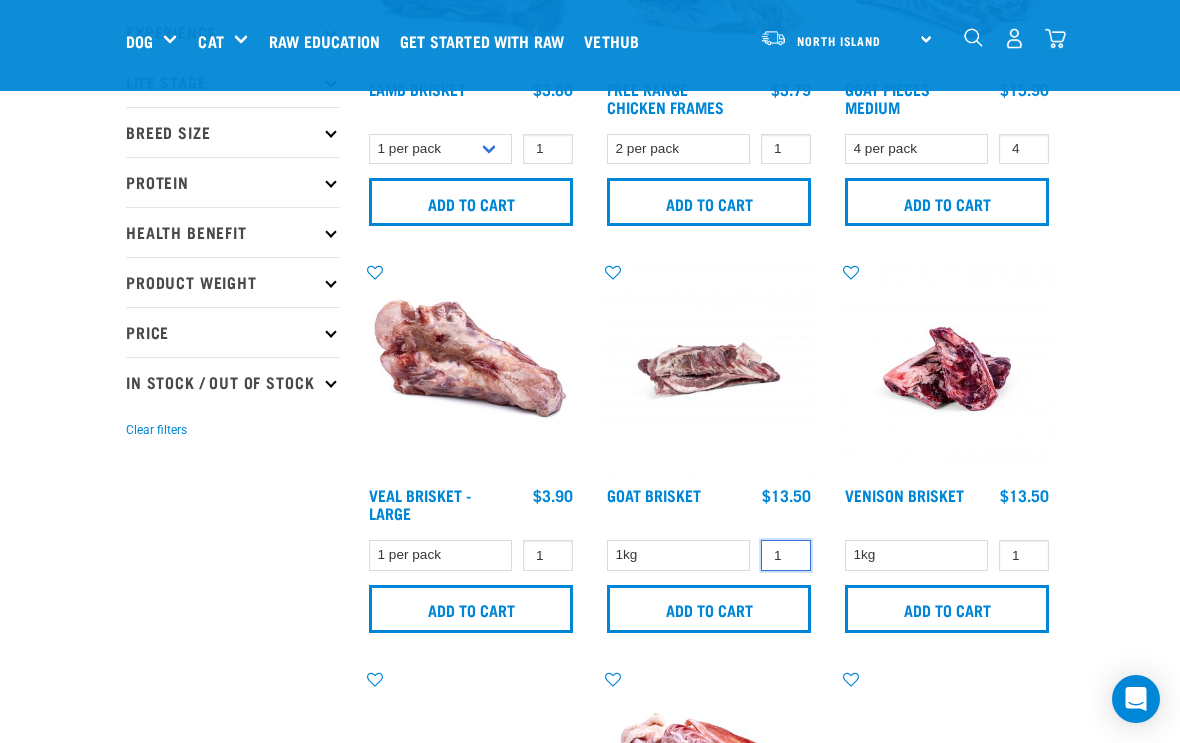 click on "1" at bounding box center (786, 555) 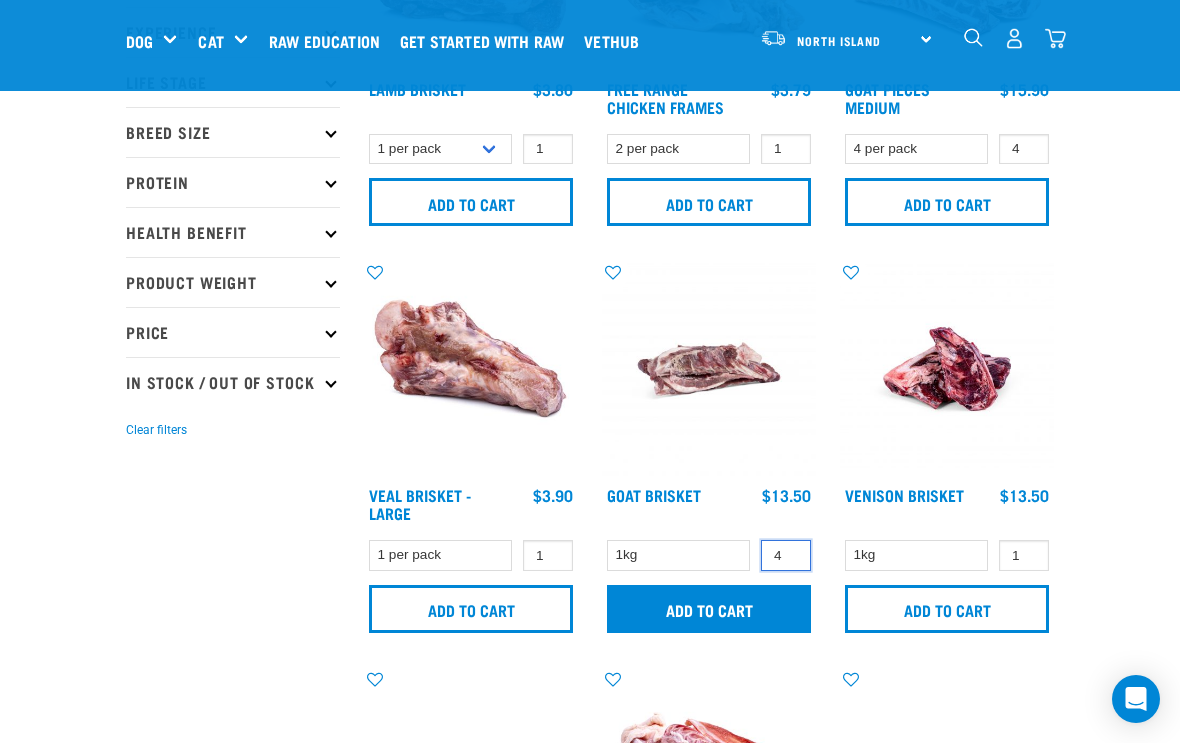 type on "4" 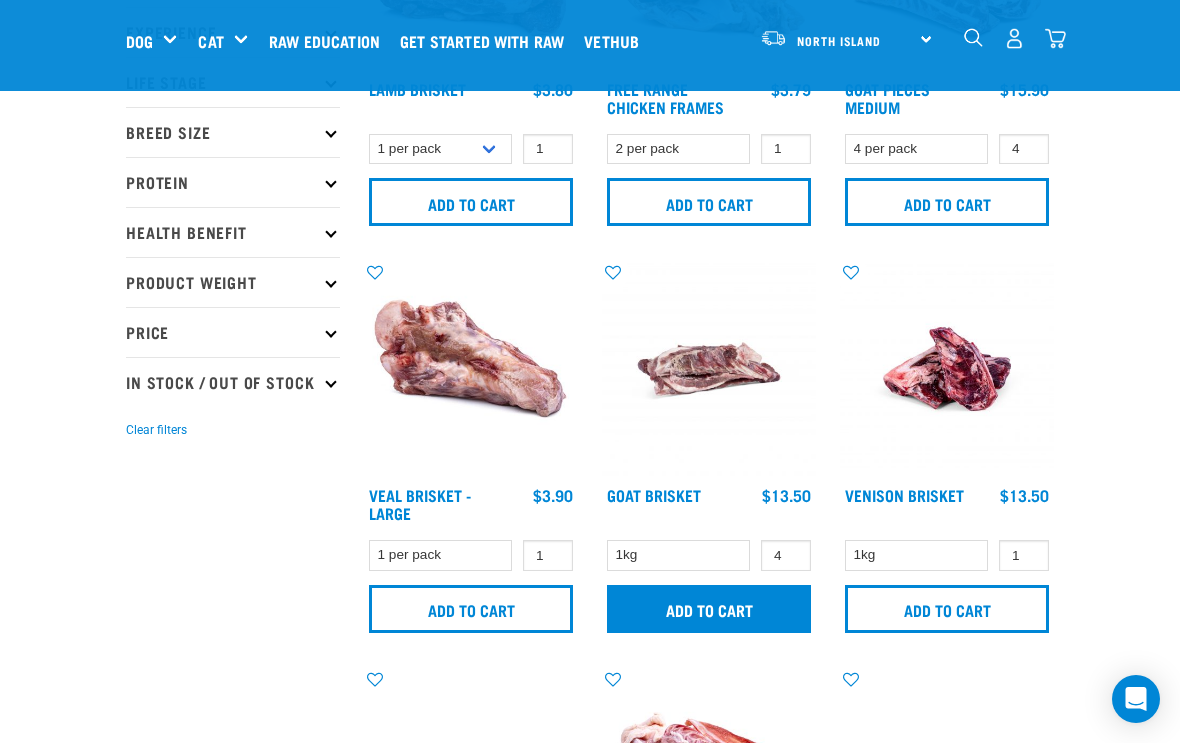 click on "Add to cart" at bounding box center (709, 609) 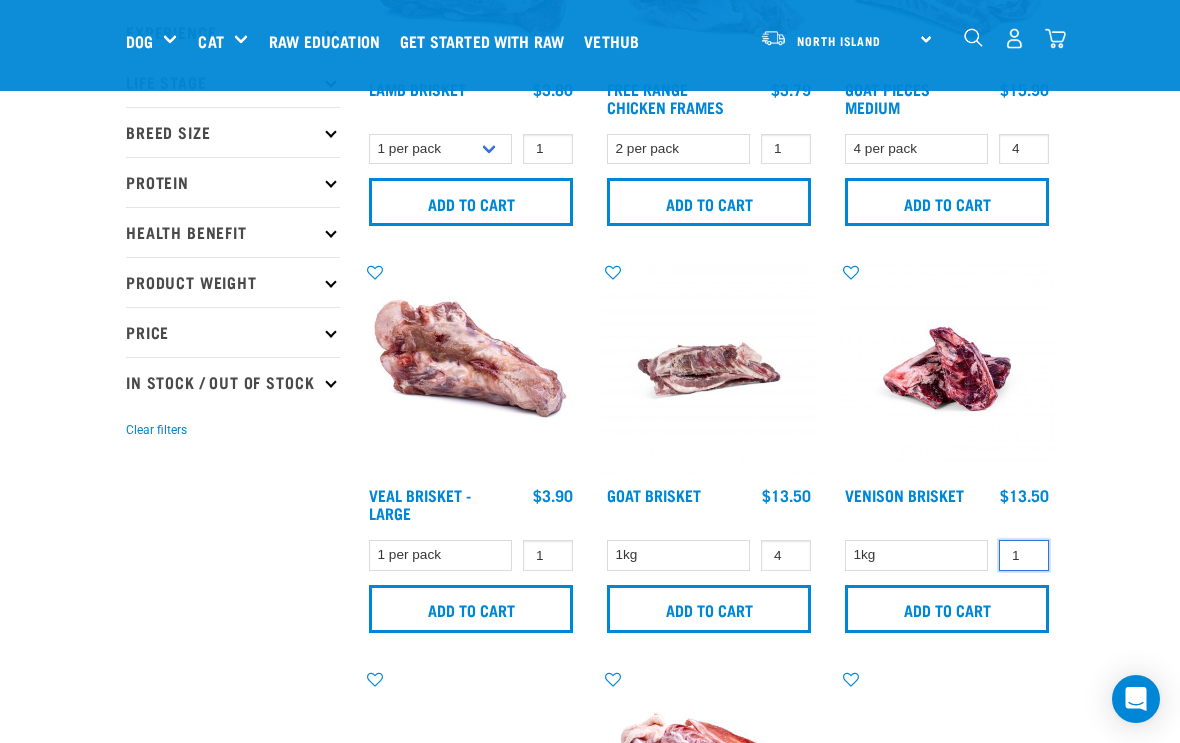 click on "1" at bounding box center (1024, 555) 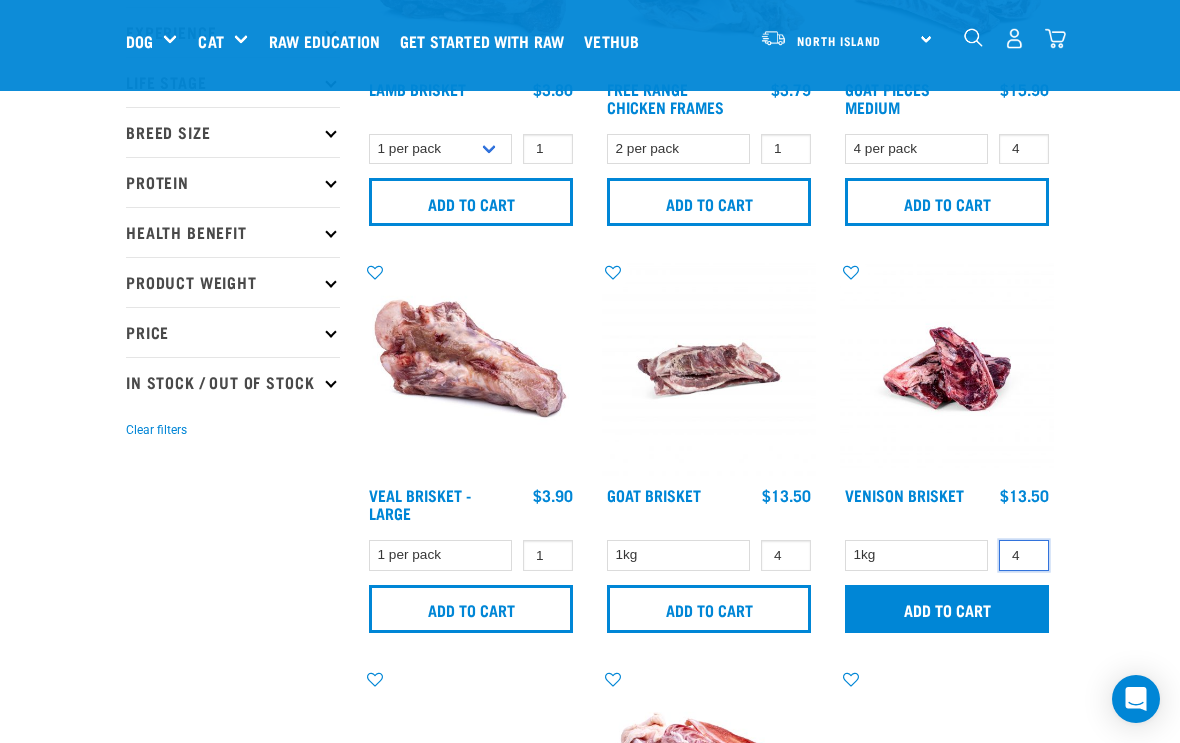 type on "4" 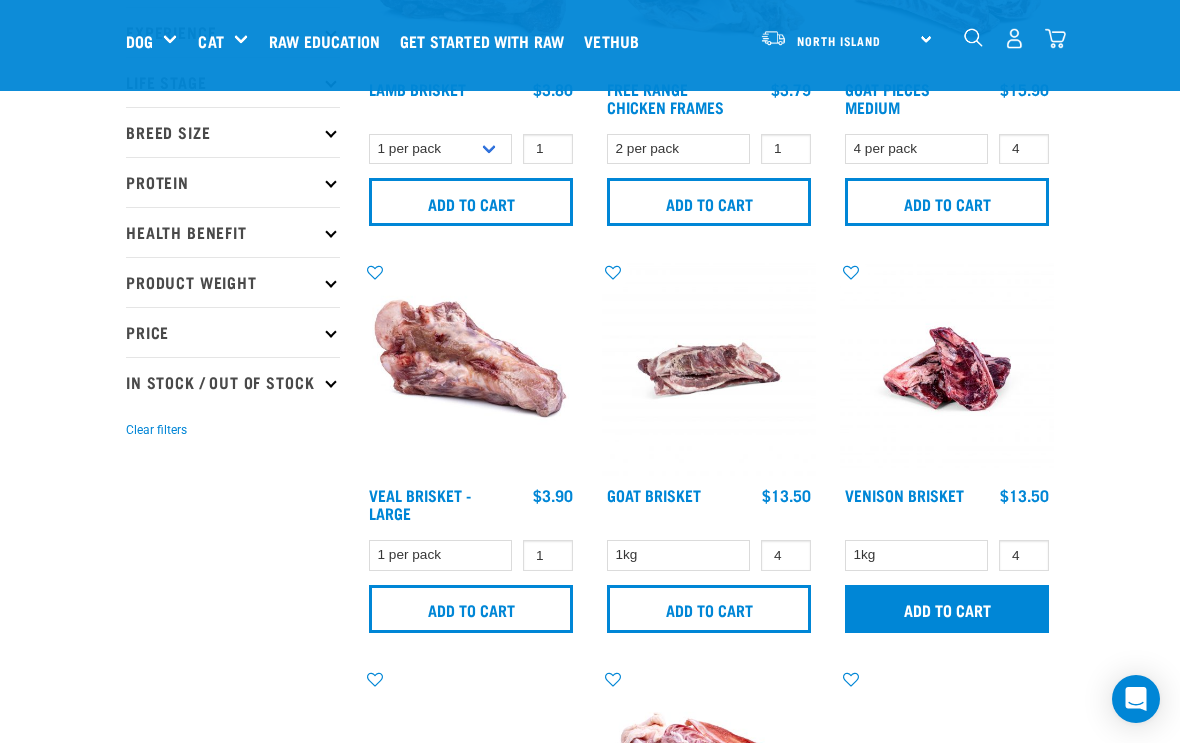 click on "Add to cart" at bounding box center [947, 609] 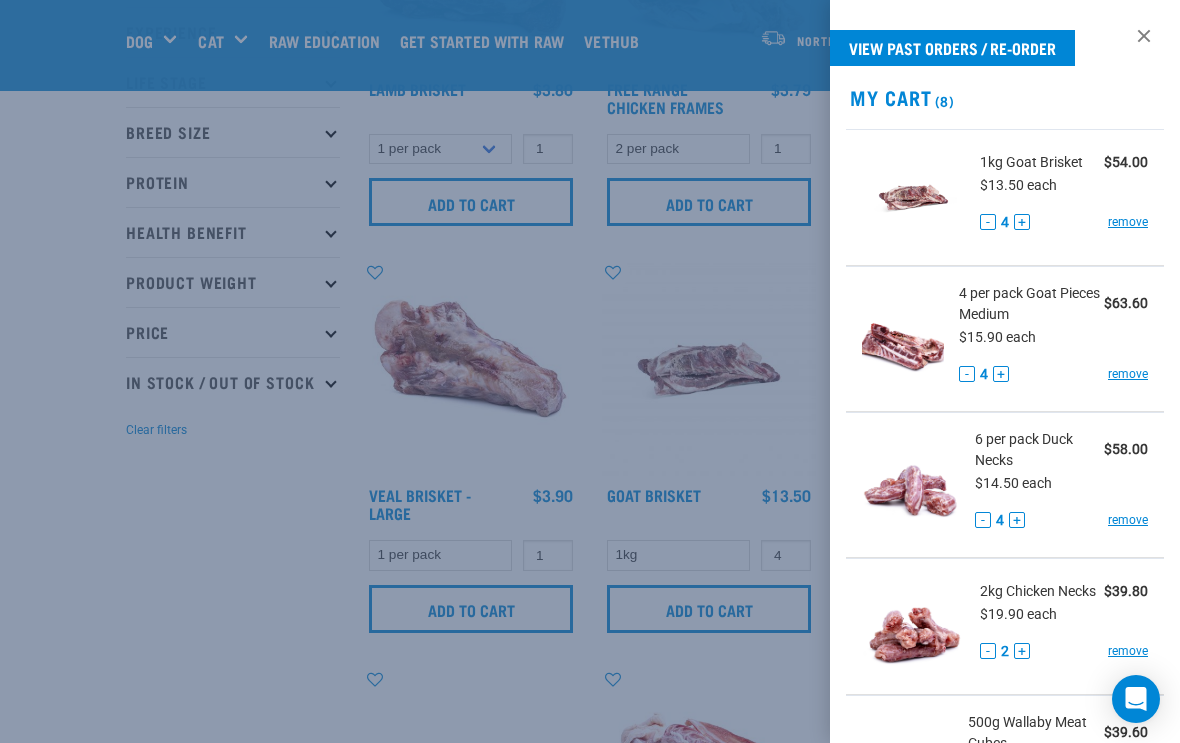 click at bounding box center (590, 371) 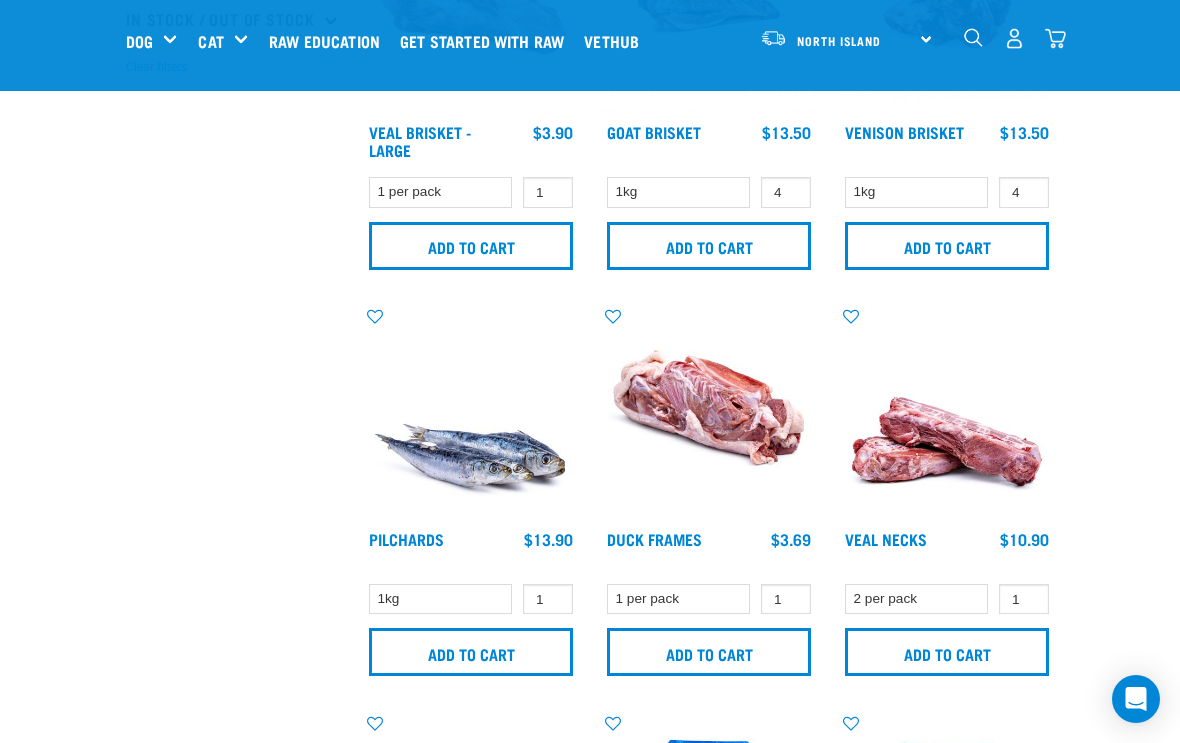 scroll, scrollTop: 672, scrollLeft: 0, axis: vertical 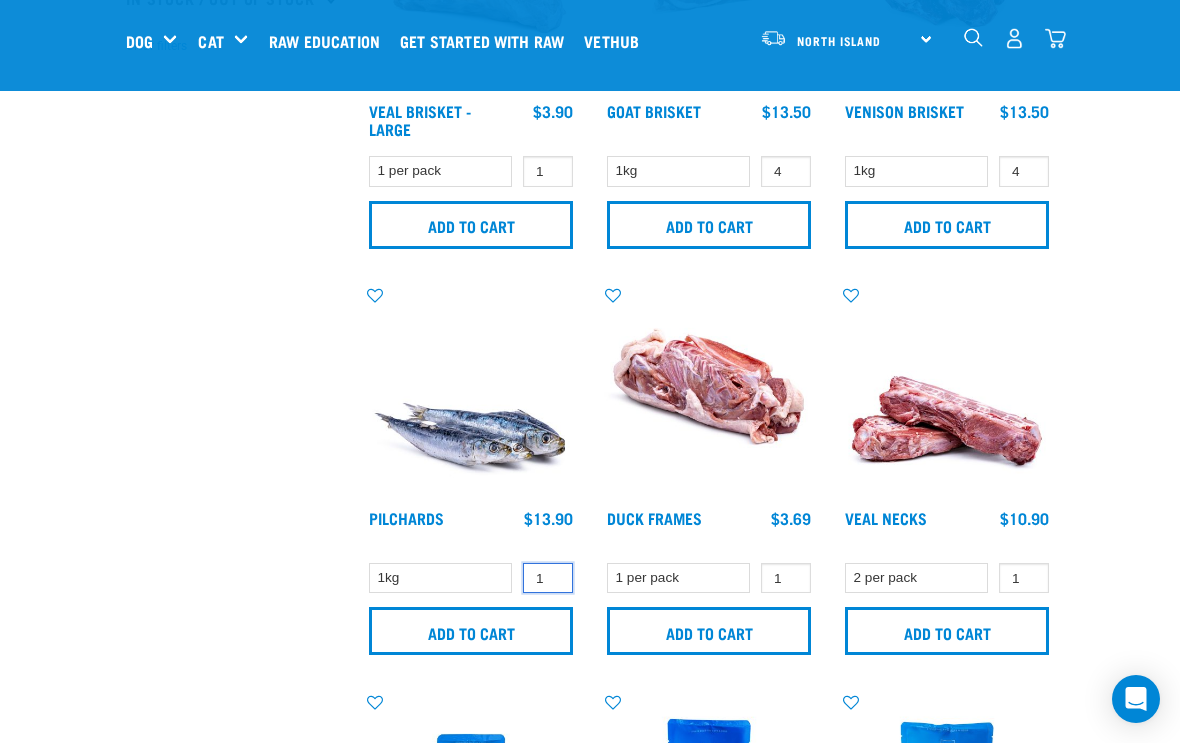 click on "1" at bounding box center [548, 578] 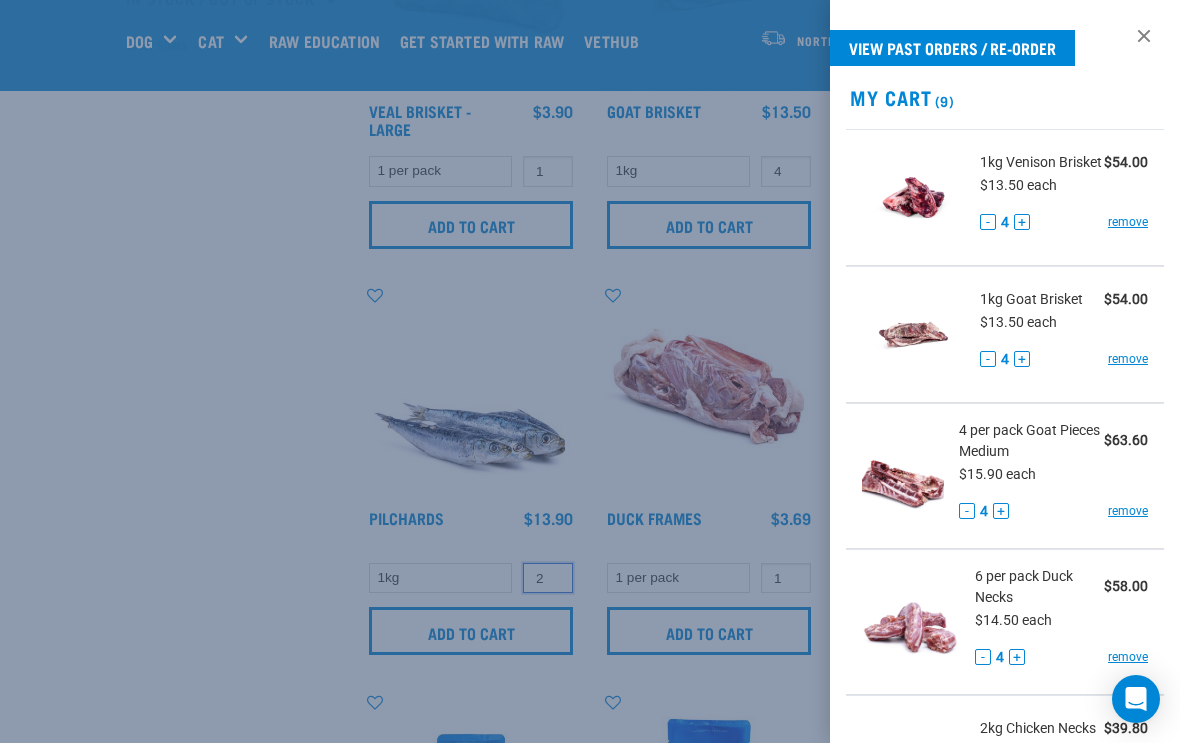 type on "2" 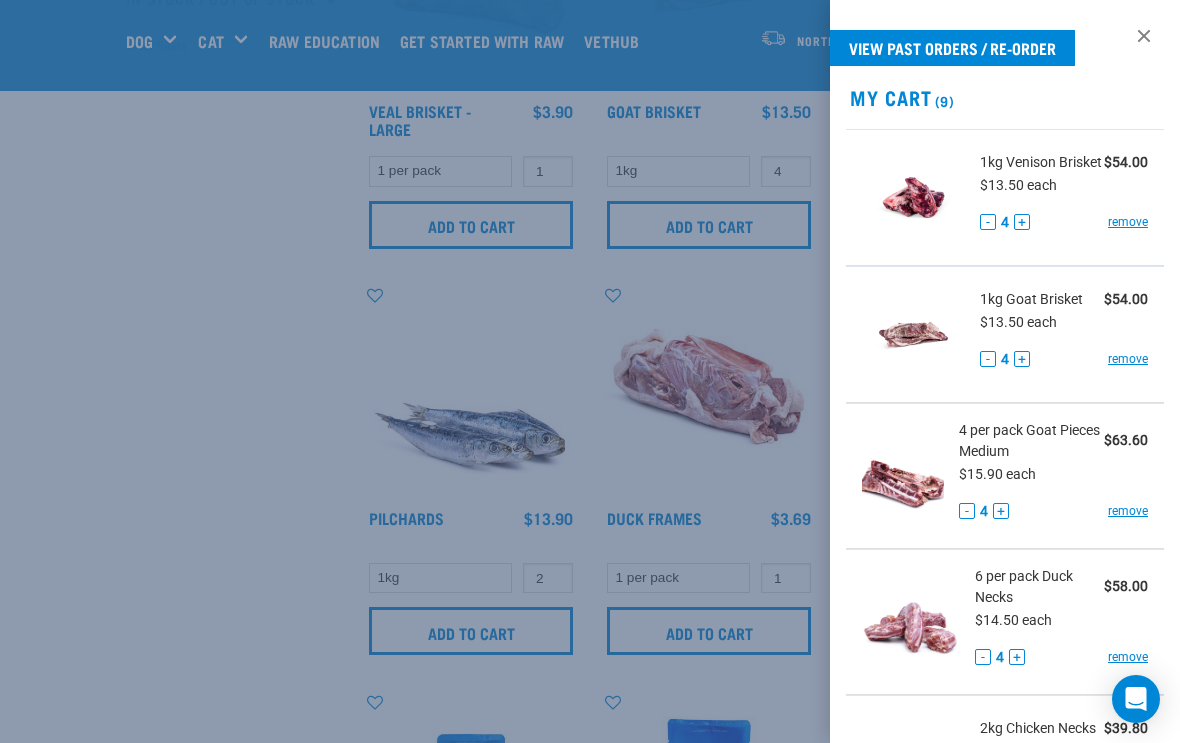 click at bounding box center [590, 371] 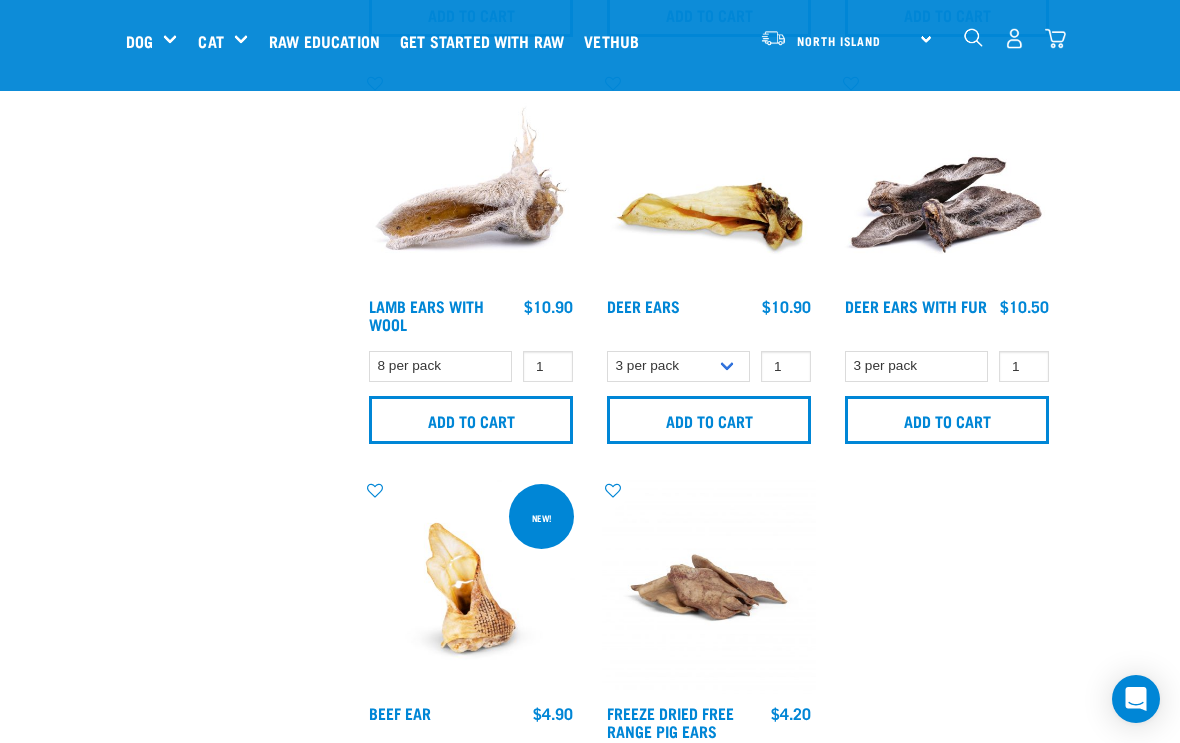 scroll, scrollTop: 3735, scrollLeft: 0, axis: vertical 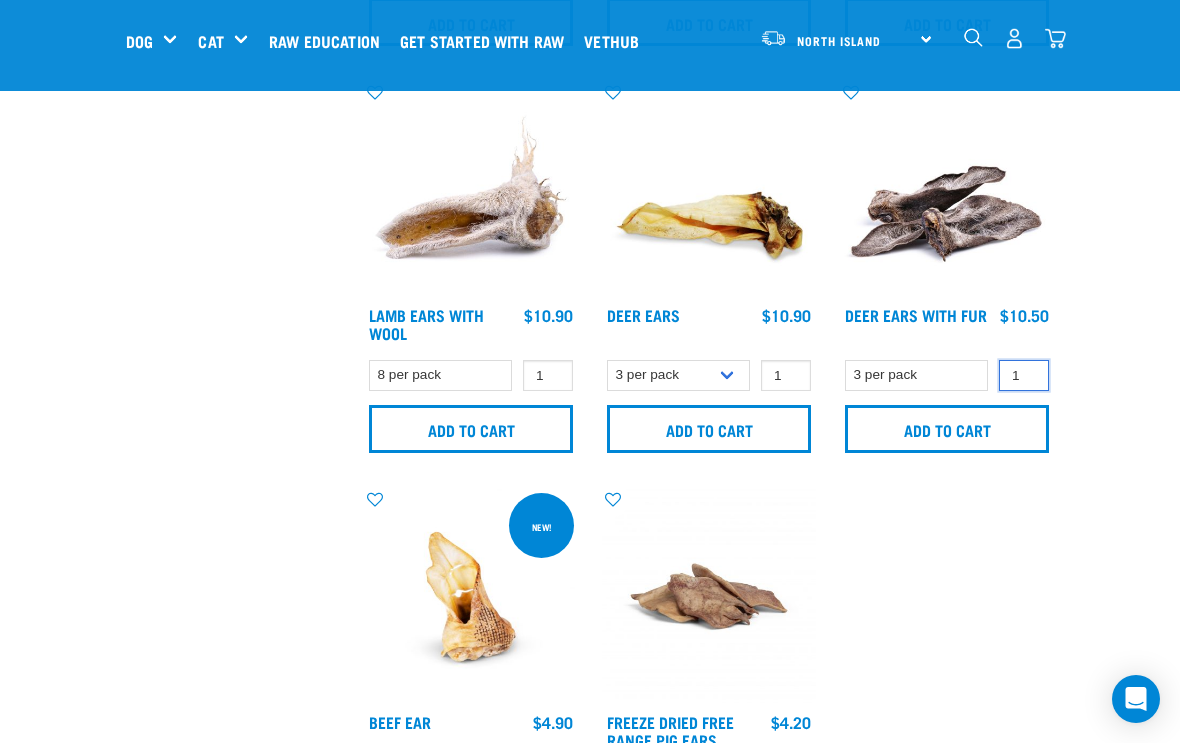 click on "1" at bounding box center (1024, 375) 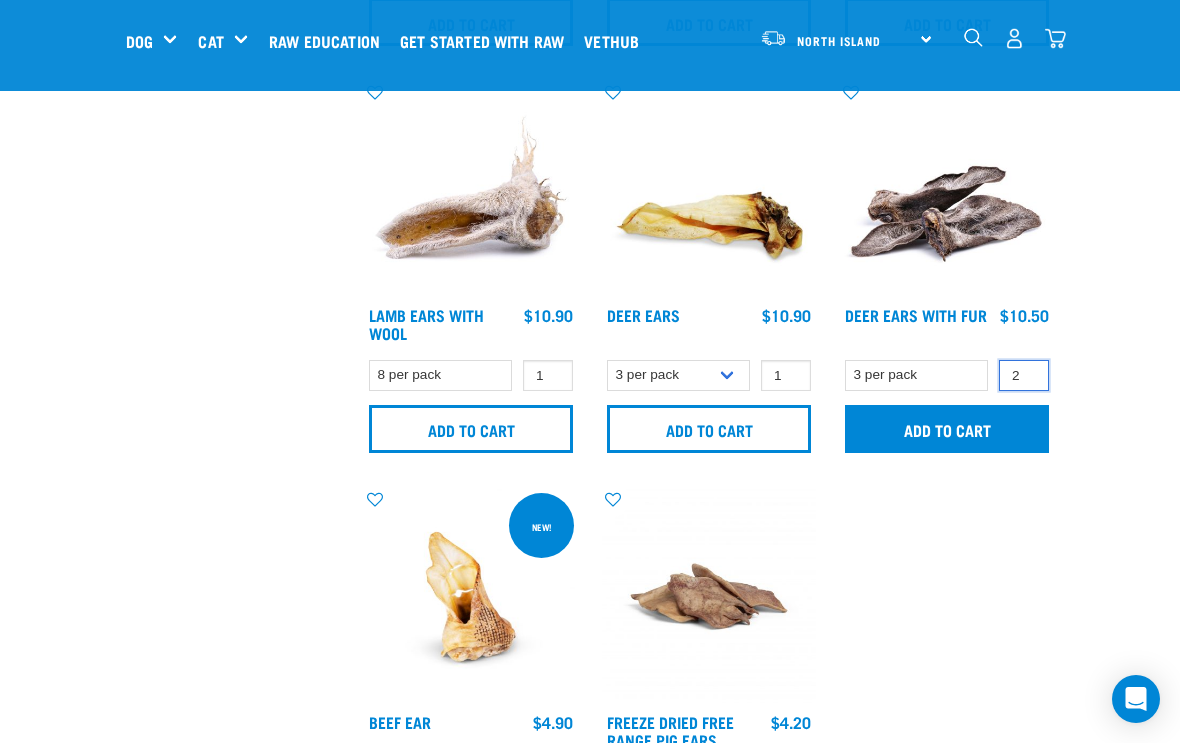 type on "2" 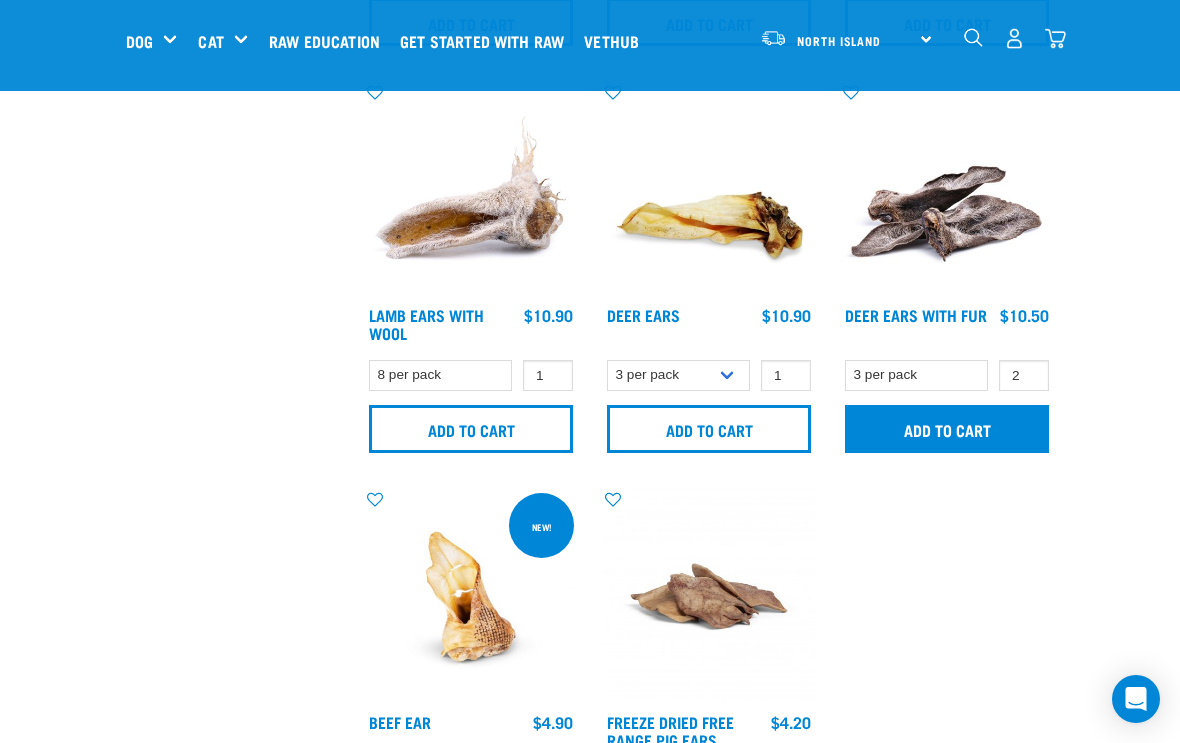 click on "Add to cart" at bounding box center [947, 429] 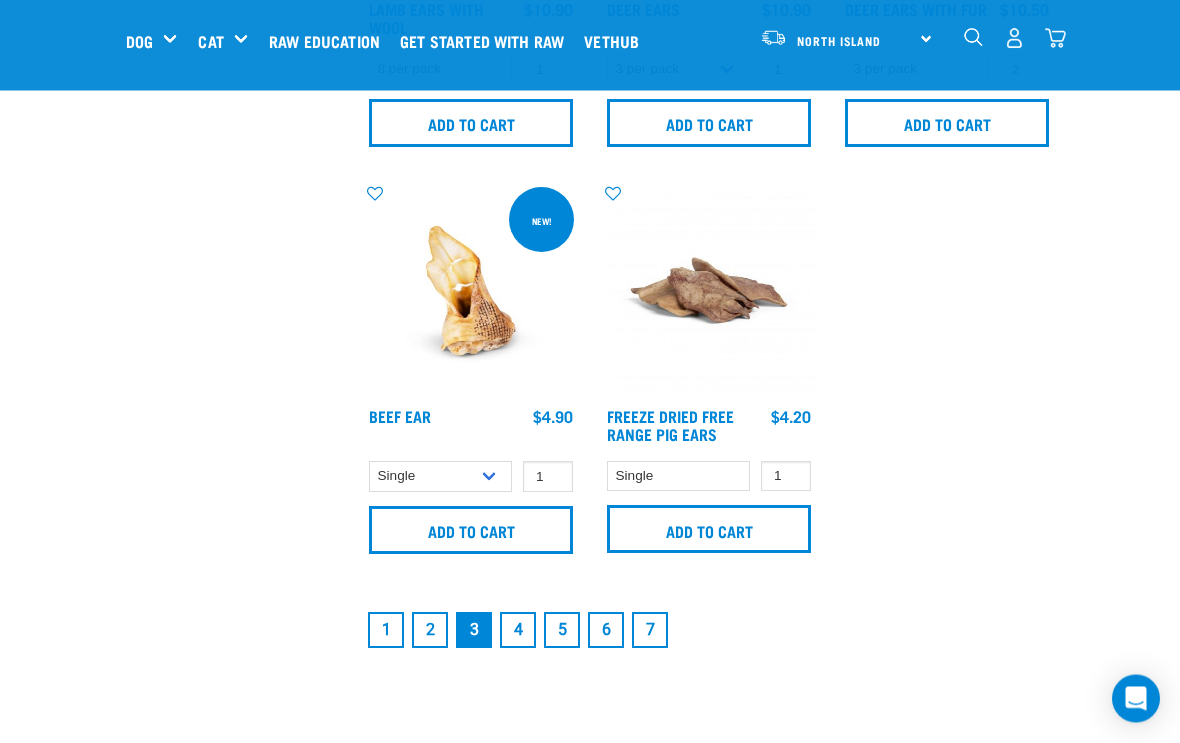 scroll, scrollTop: 4041, scrollLeft: 0, axis: vertical 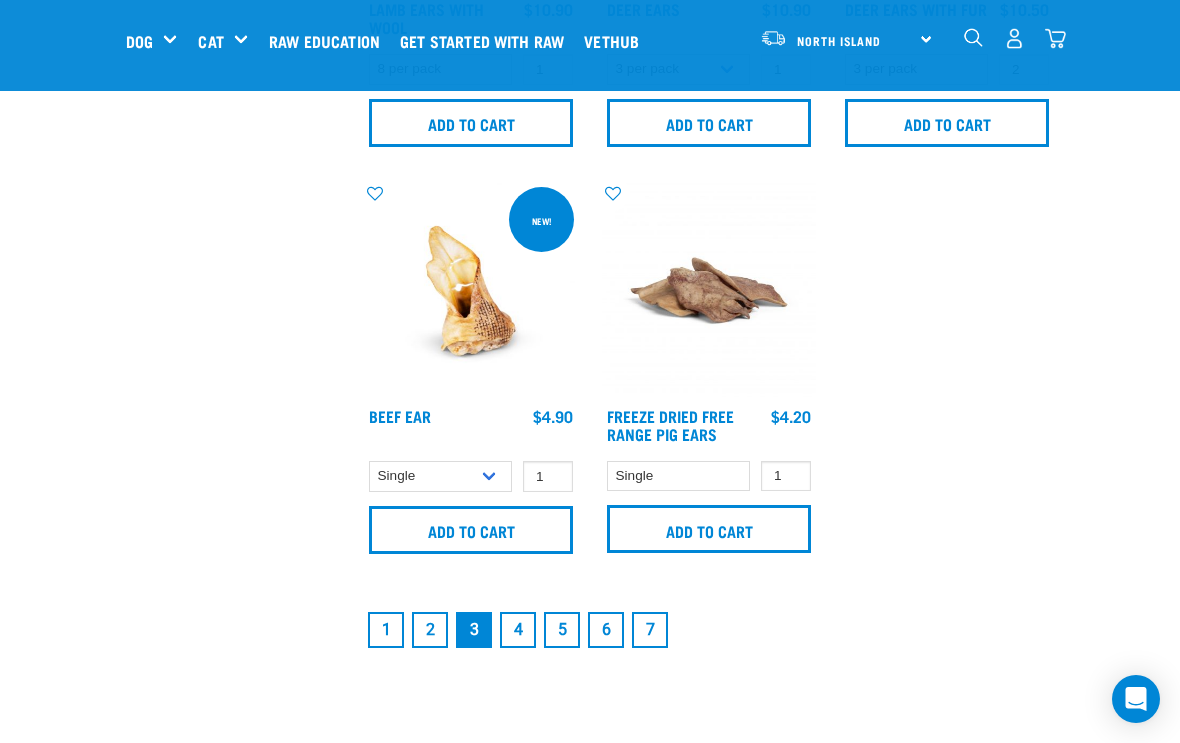 click on "4" at bounding box center (518, 630) 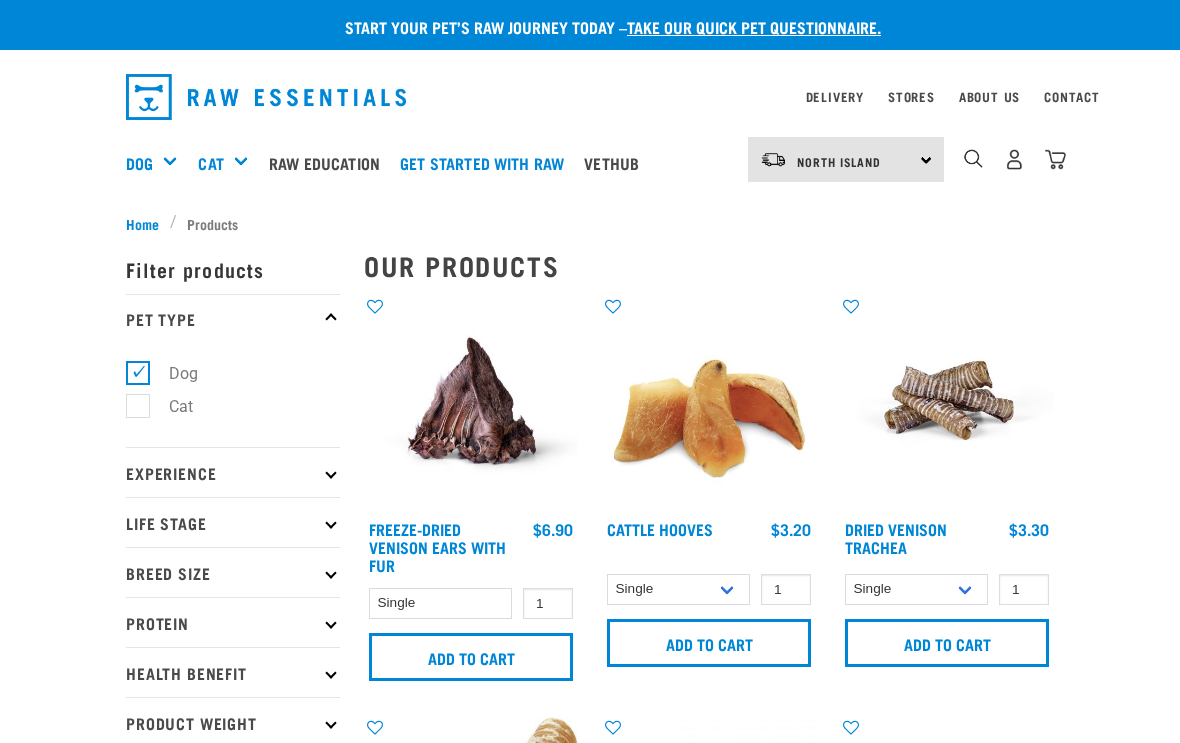 scroll, scrollTop: 0, scrollLeft: 0, axis: both 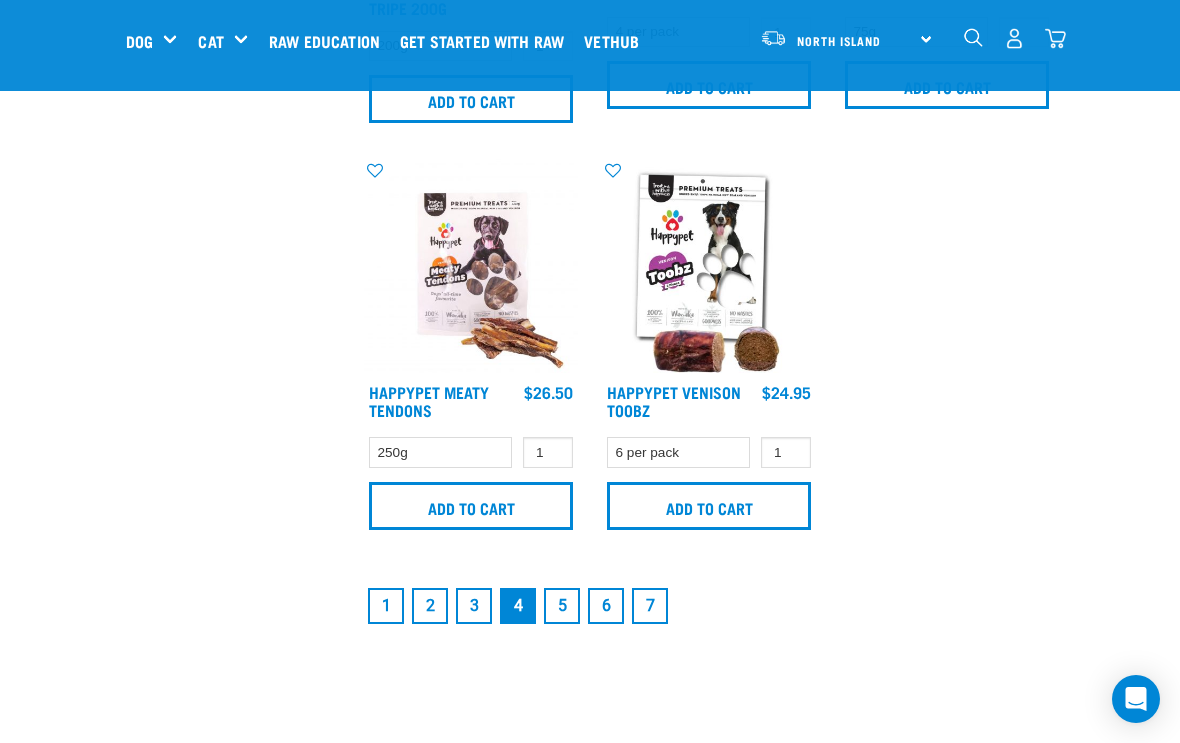 click on "5" at bounding box center (562, 606) 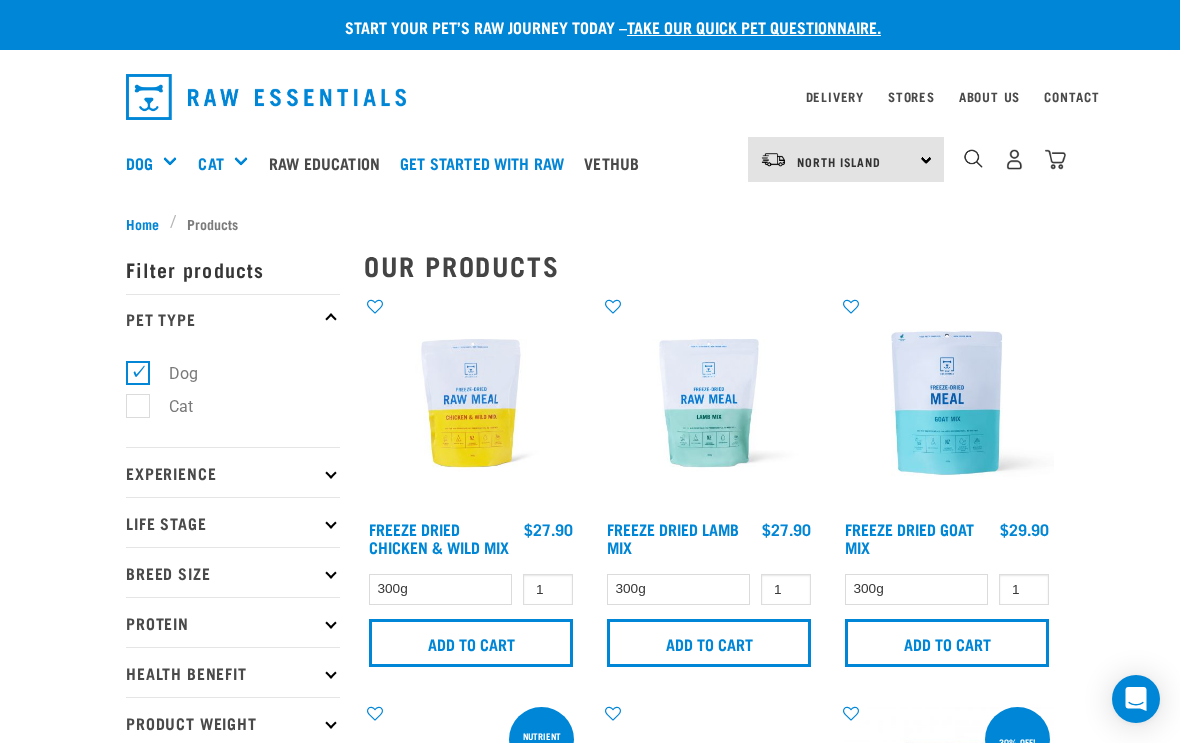 scroll, scrollTop: 0, scrollLeft: 0, axis: both 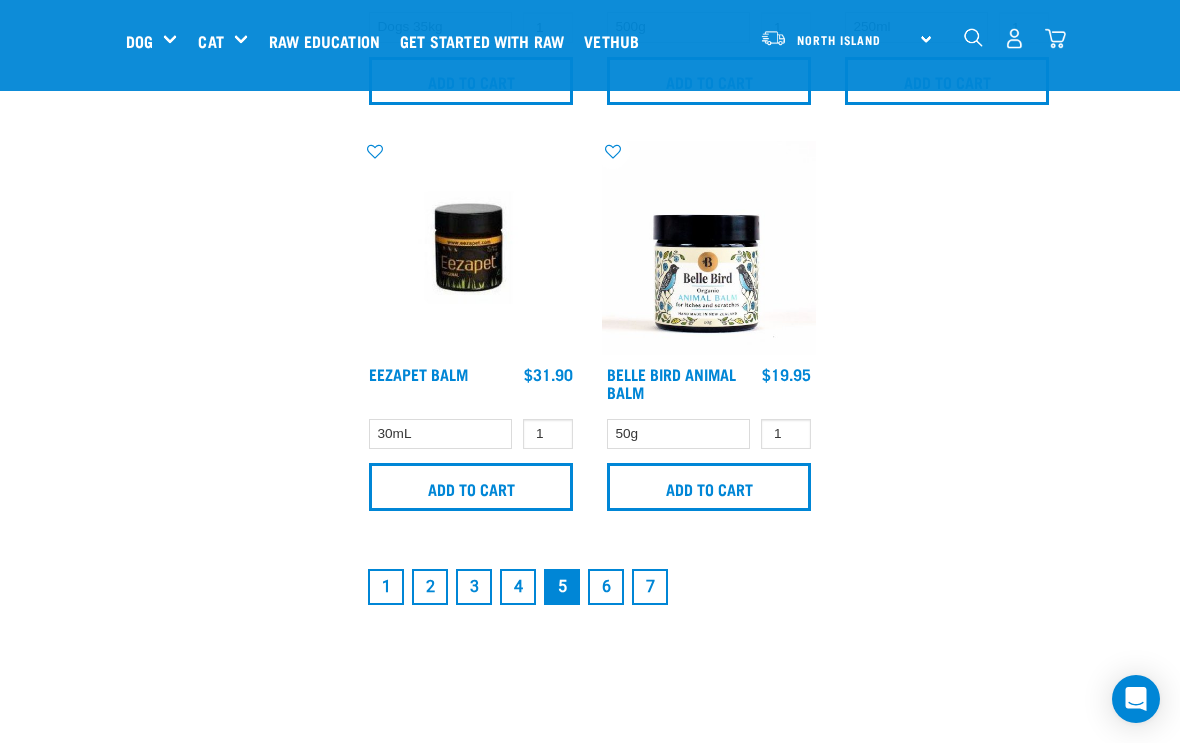 click on "6" at bounding box center [606, 587] 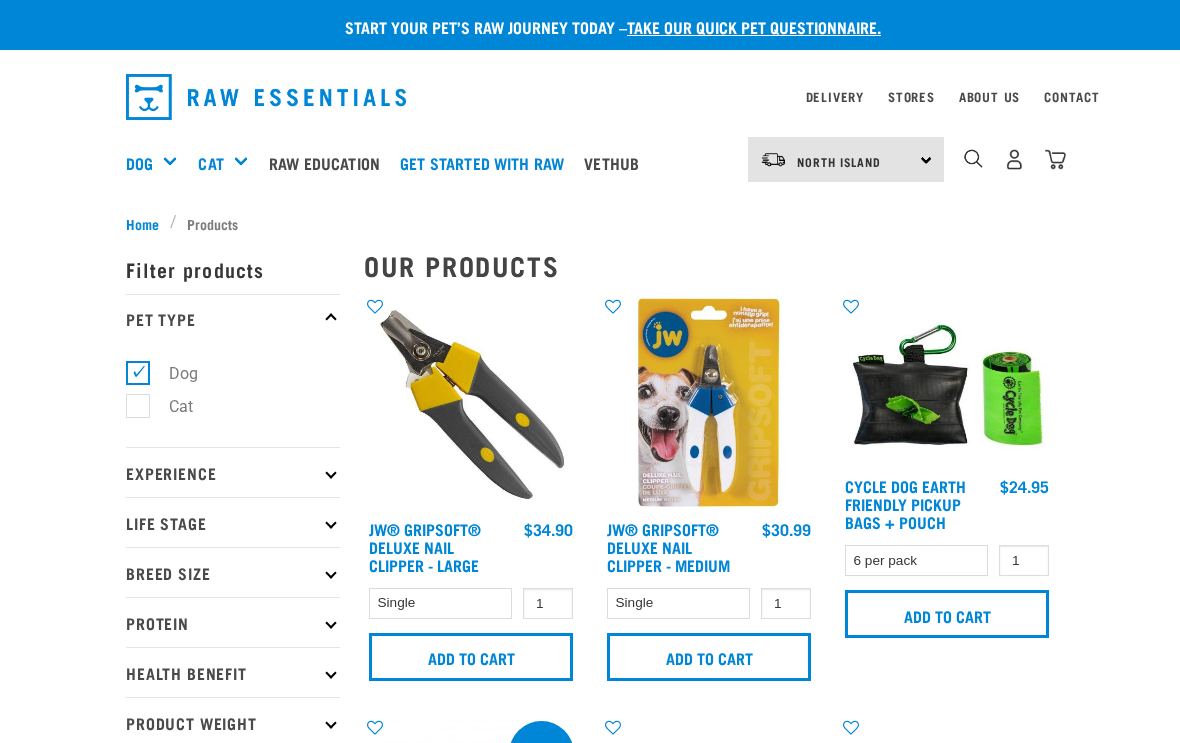 scroll, scrollTop: 0, scrollLeft: 0, axis: both 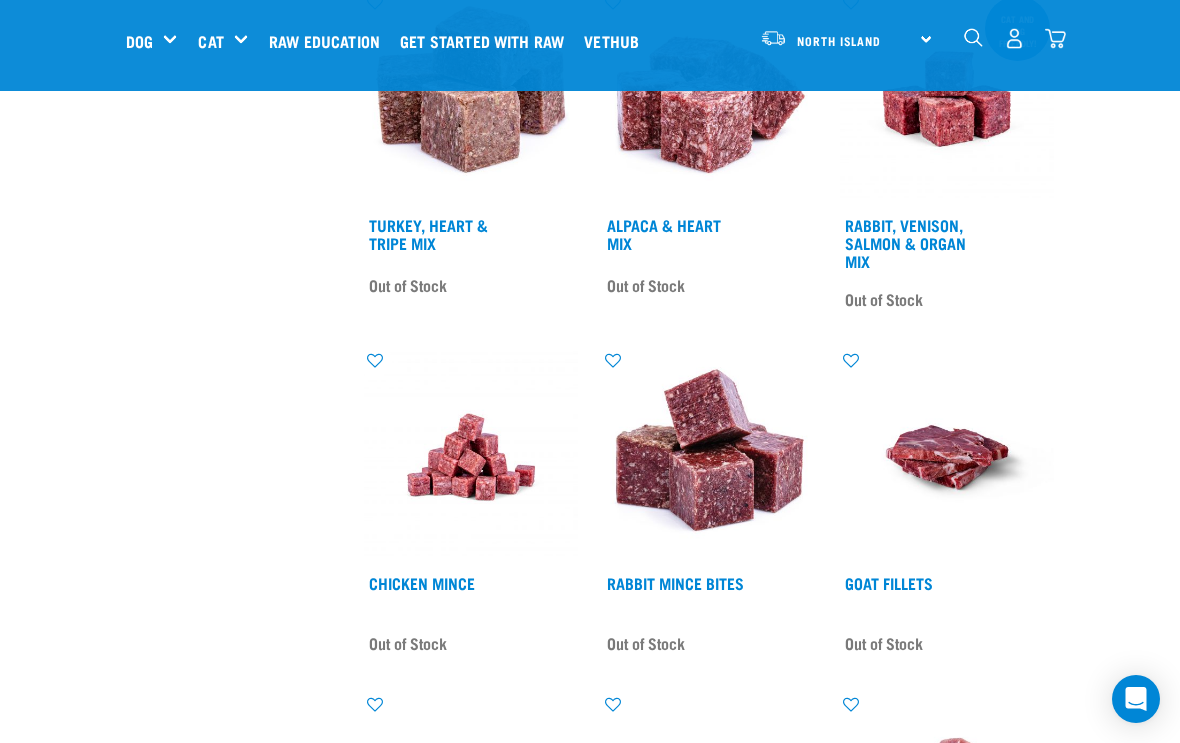 click at bounding box center (1055, 38) 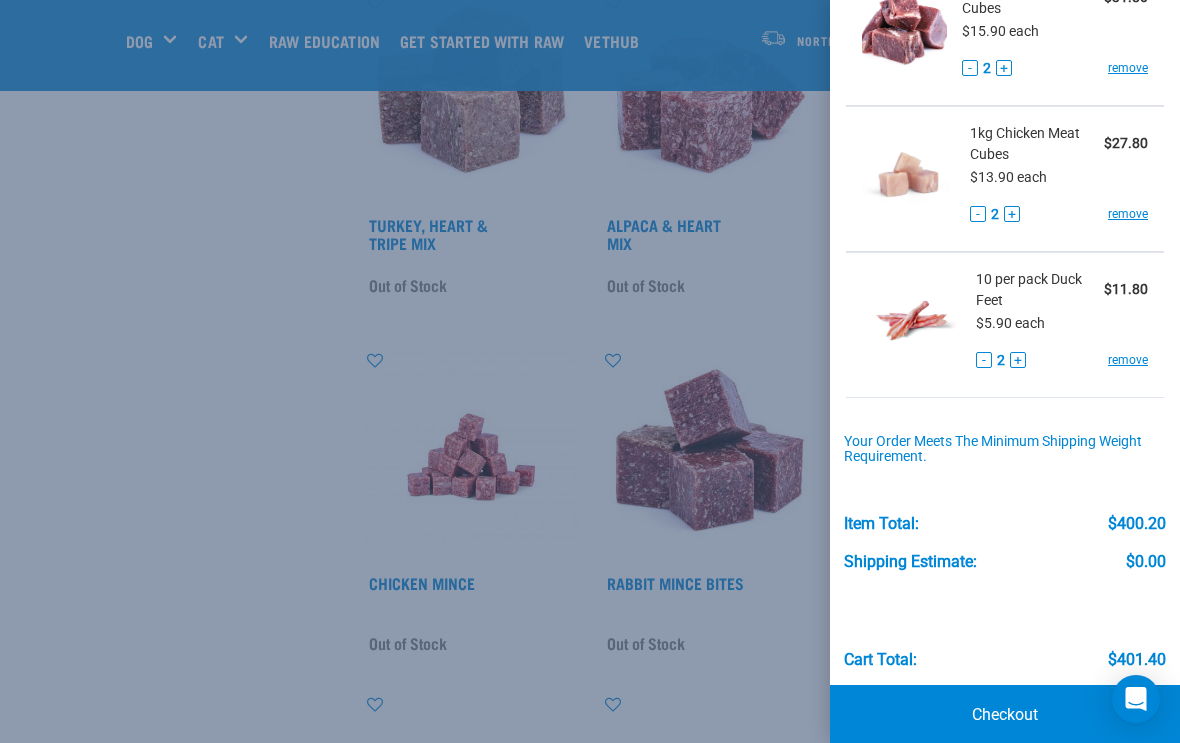 scroll, scrollTop: 1164, scrollLeft: 0, axis: vertical 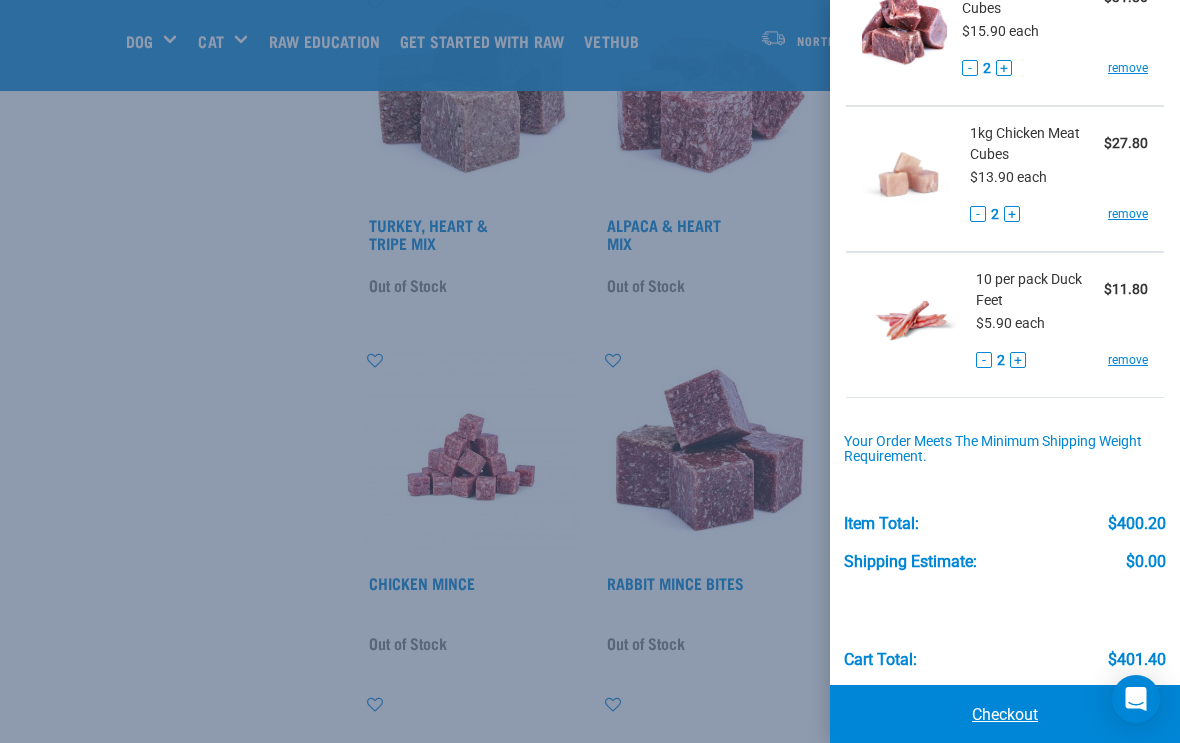 click on "Checkout" at bounding box center (1005, 715) 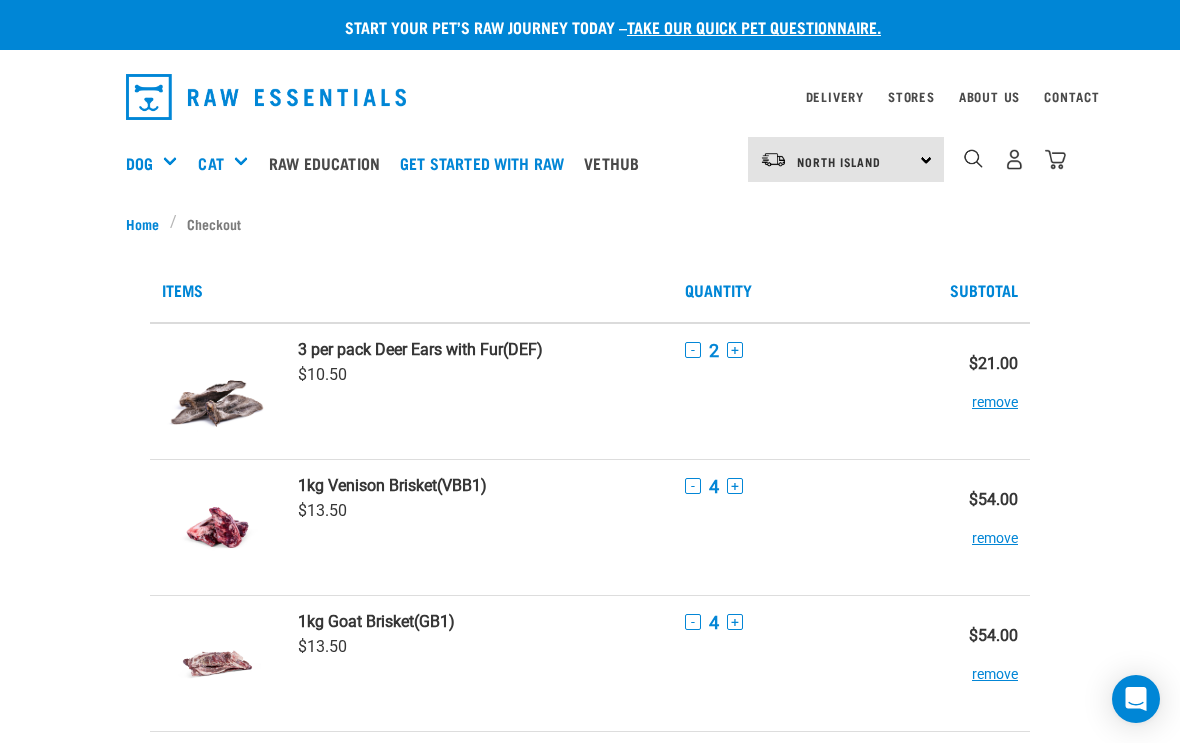 scroll, scrollTop: 0, scrollLeft: 0, axis: both 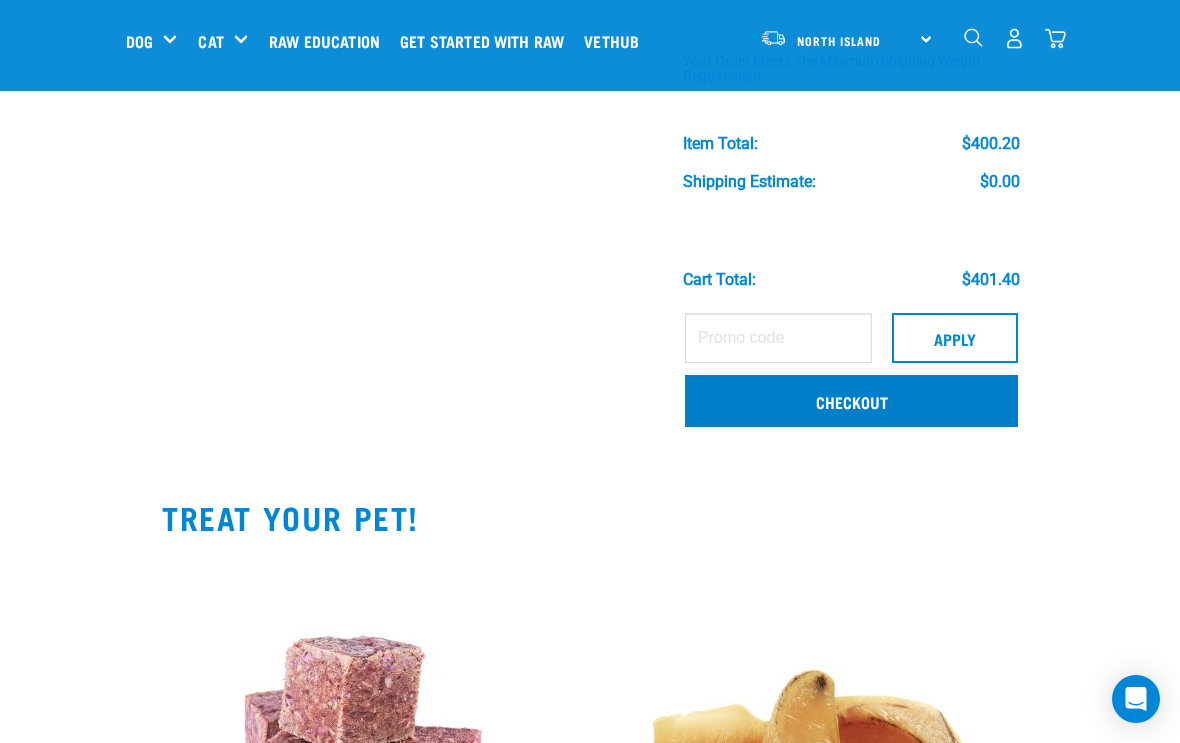 click on "Checkout" at bounding box center (851, 401) 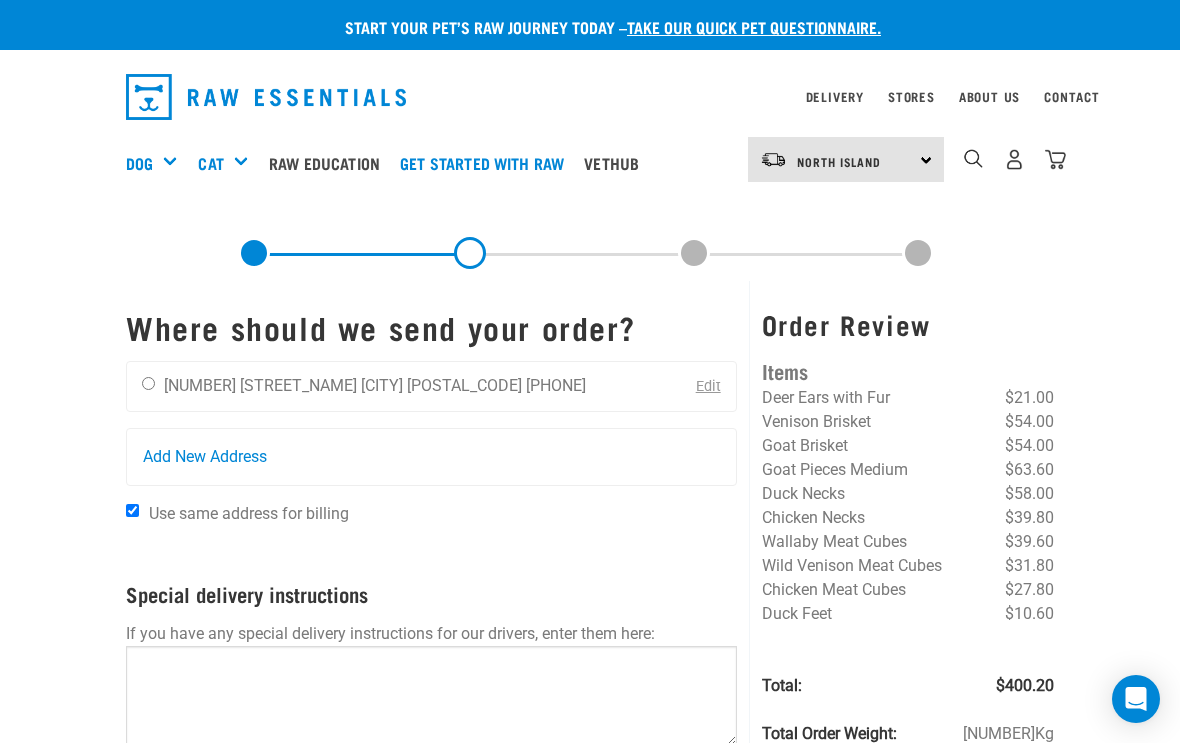scroll, scrollTop: 0, scrollLeft: 0, axis: both 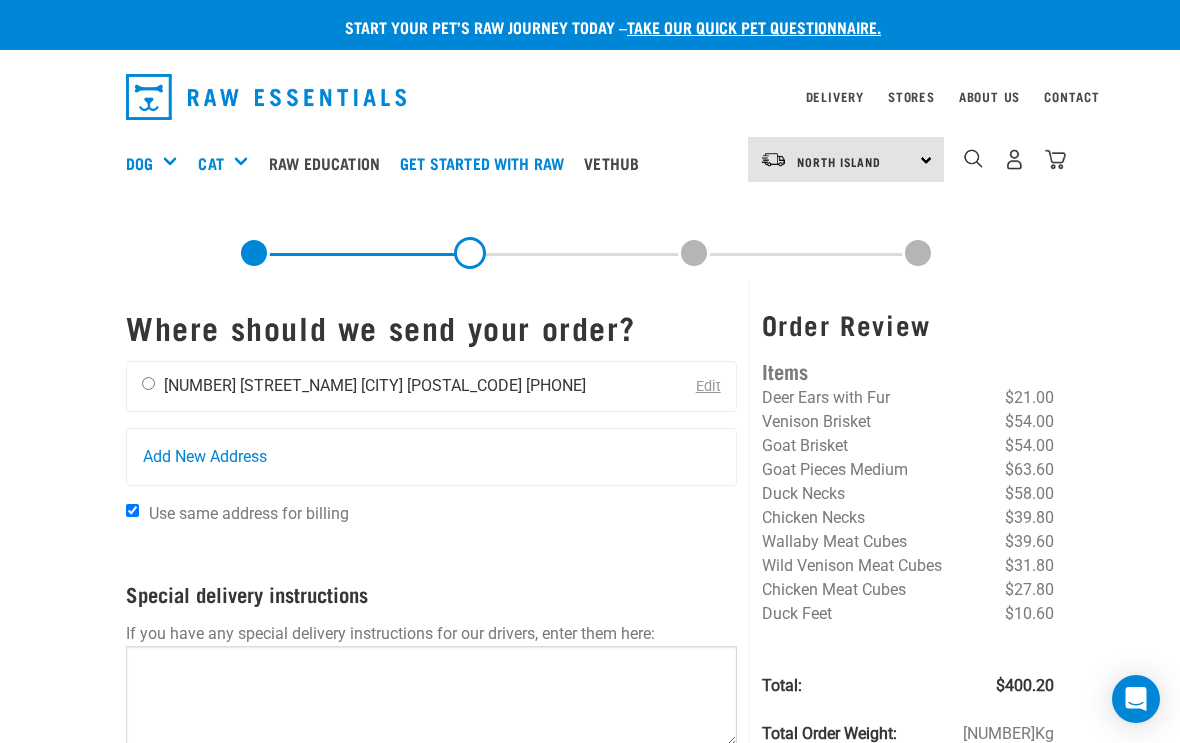click at bounding box center (148, 383) 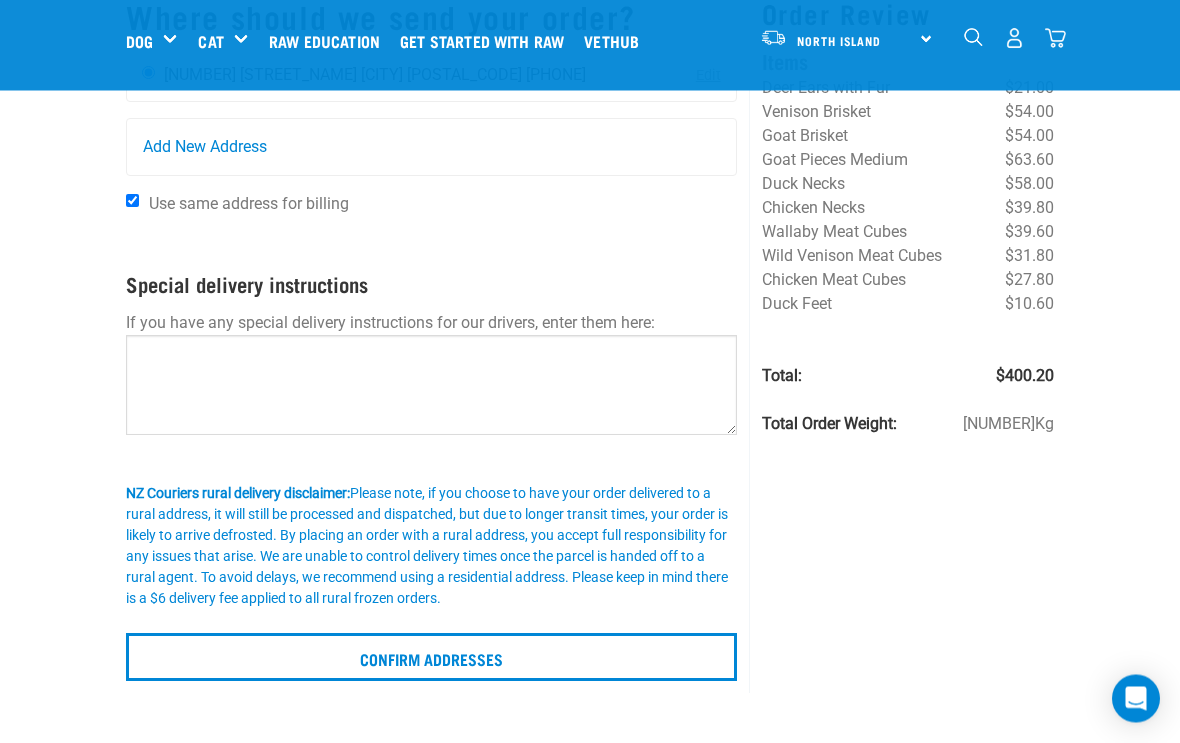 scroll, scrollTop: 176, scrollLeft: 0, axis: vertical 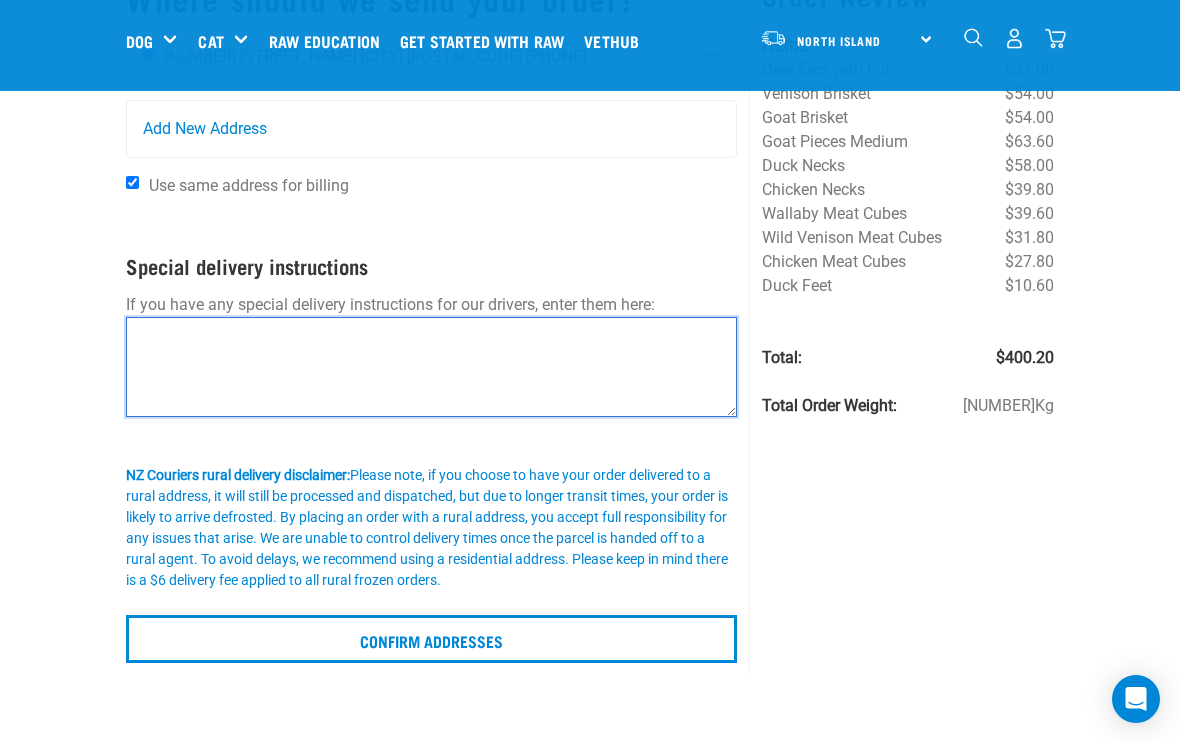 click at bounding box center (431, 367) 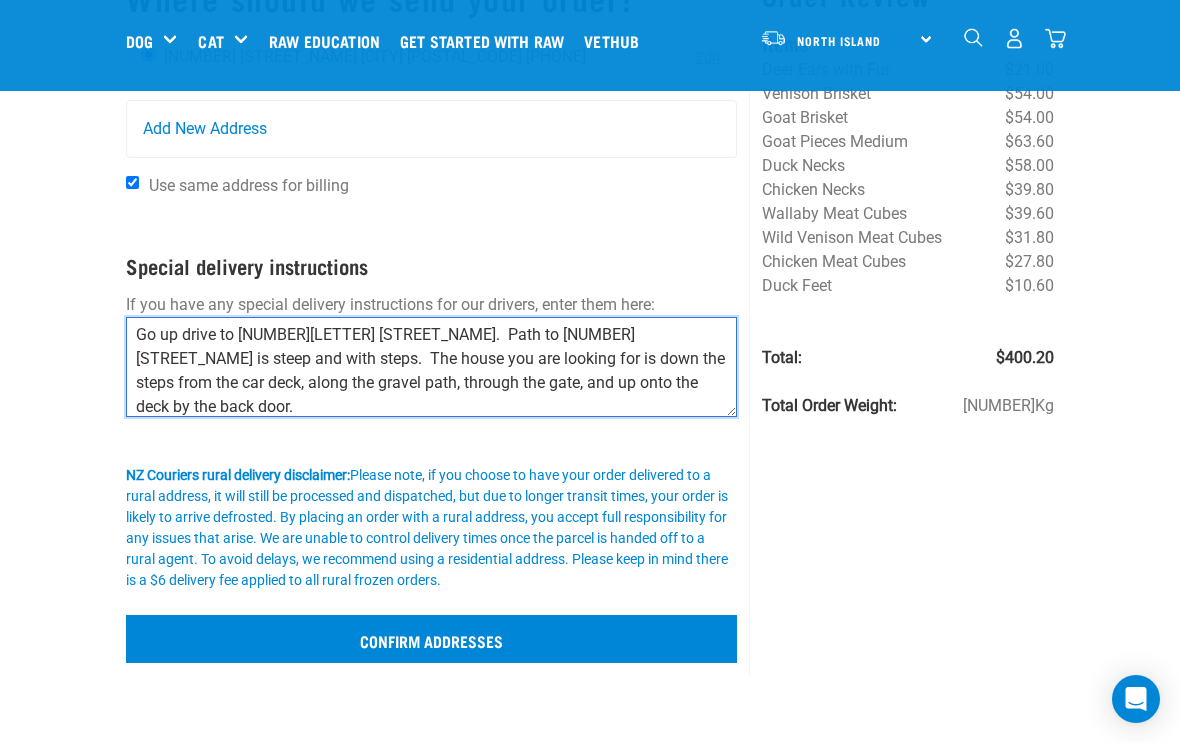 type on "Go up drive to [NUMBER][LETTER] [STREET_NAME].  Path to [NUMBER] [STREET_NAME] is steep and with steps.  The house you are looking for is down the steps from the car deck, along the gravel path, through the gate, and up onto the deck by the back door." 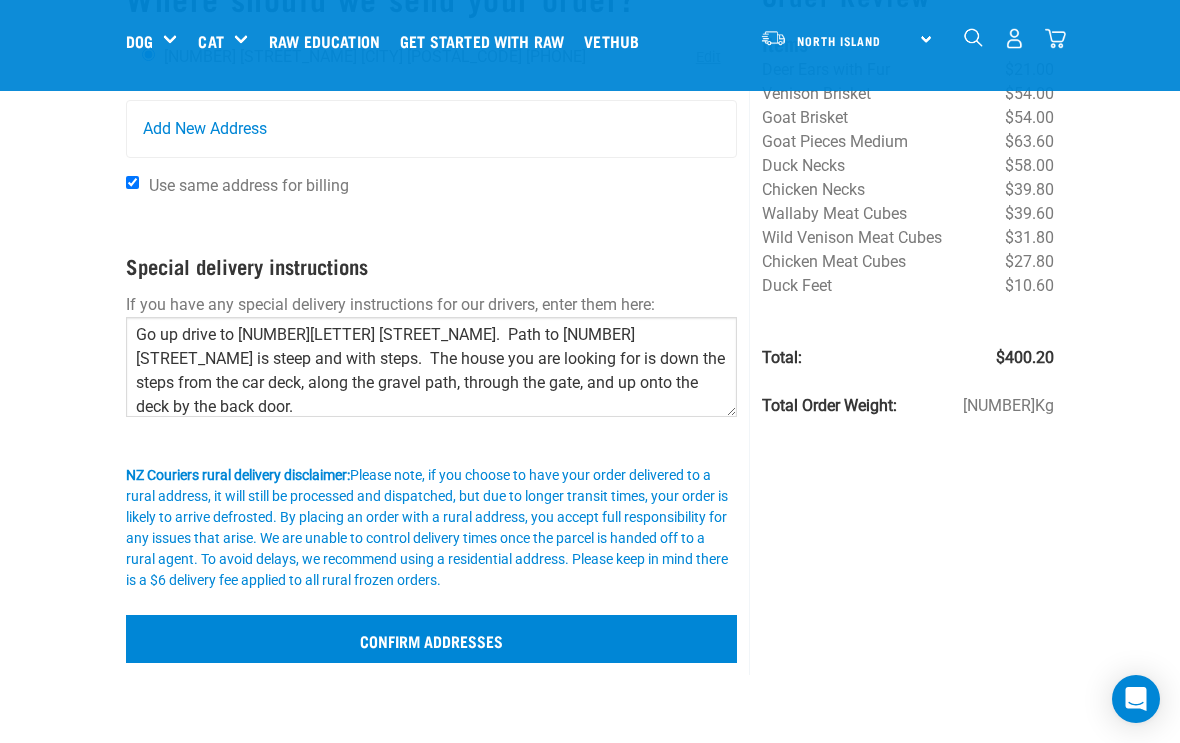 click on "Confirm addresses" at bounding box center (431, 639) 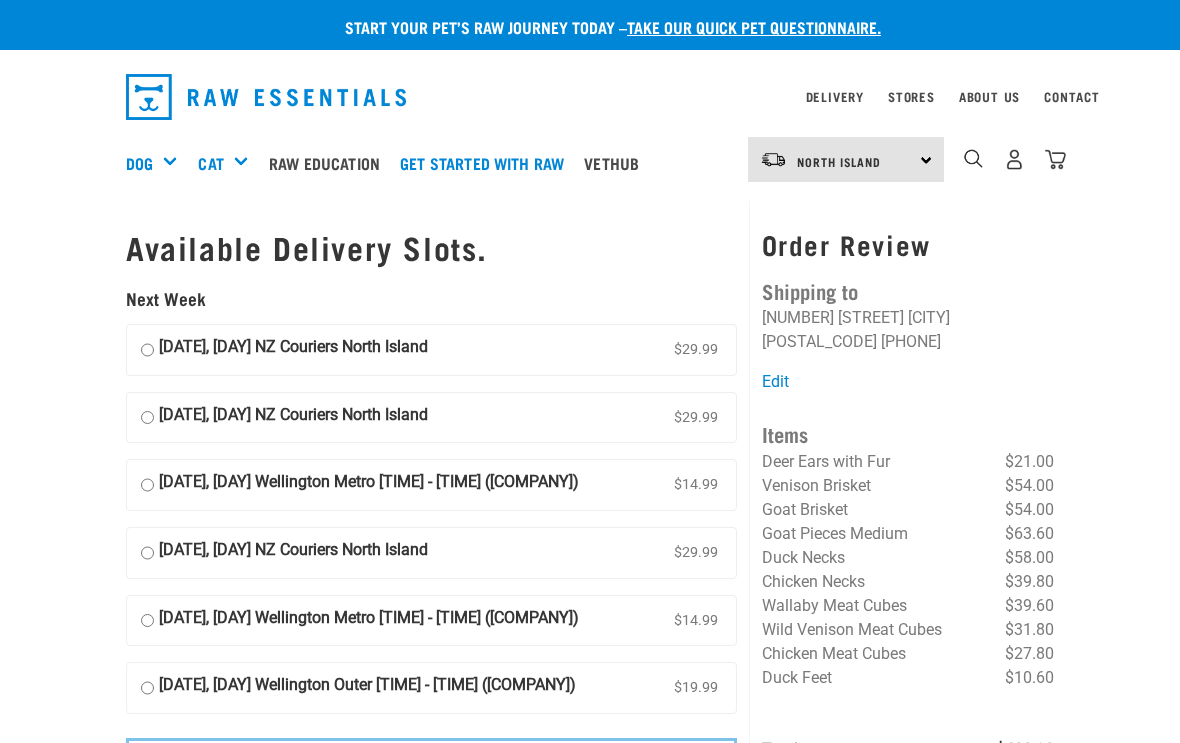 scroll, scrollTop: 0, scrollLeft: 0, axis: both 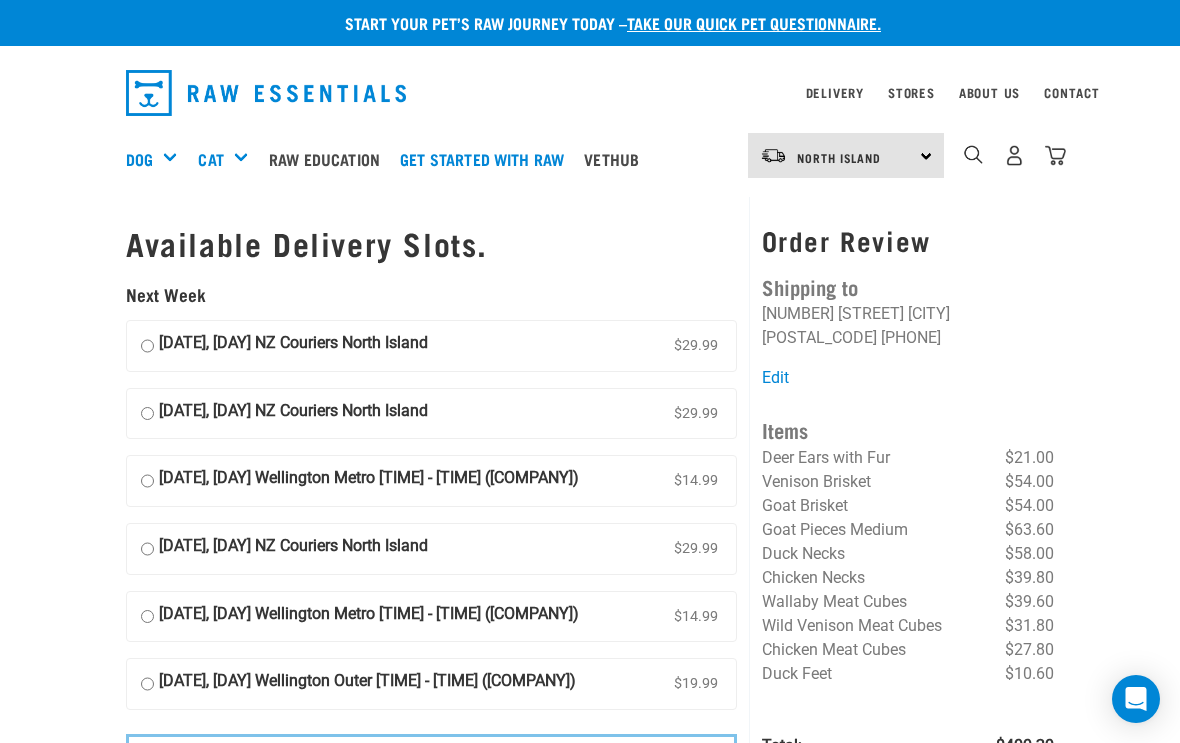click on "[DATE], [DAY] NZ Couriers North Island [PRICE]" at bounding box center (147, 414) 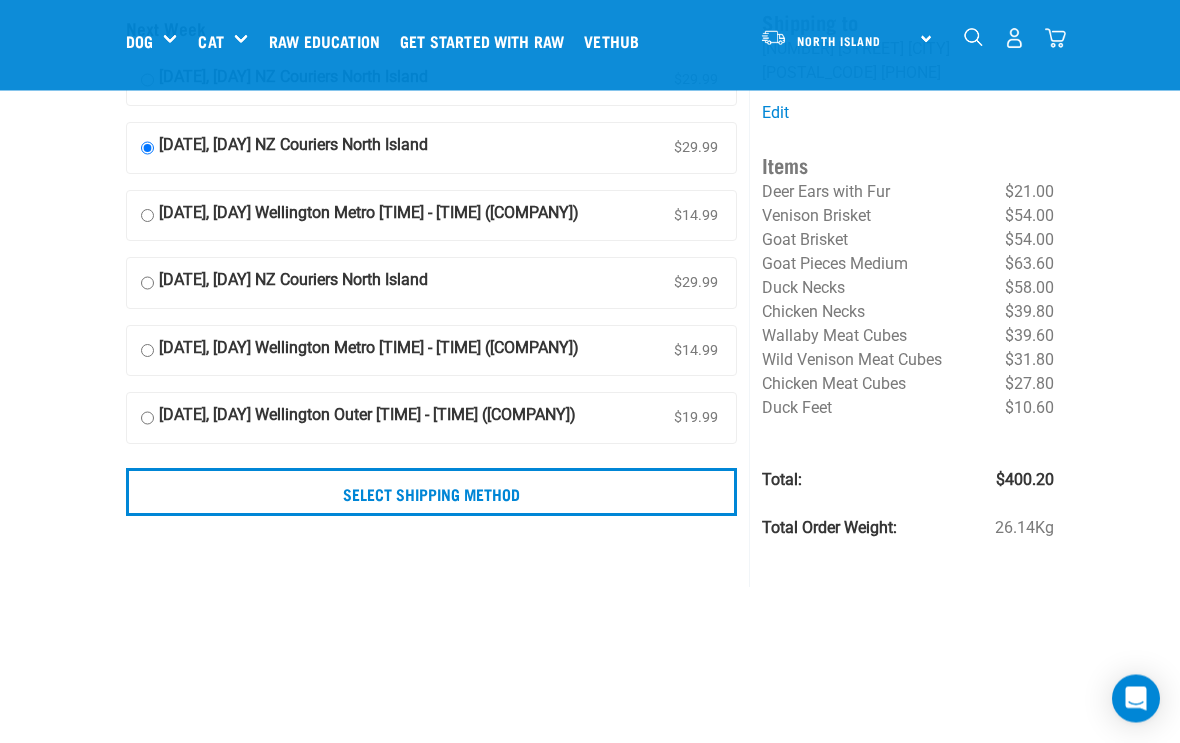scroll, scrollTop: 119, scrollLeft: 0, axis: vertical 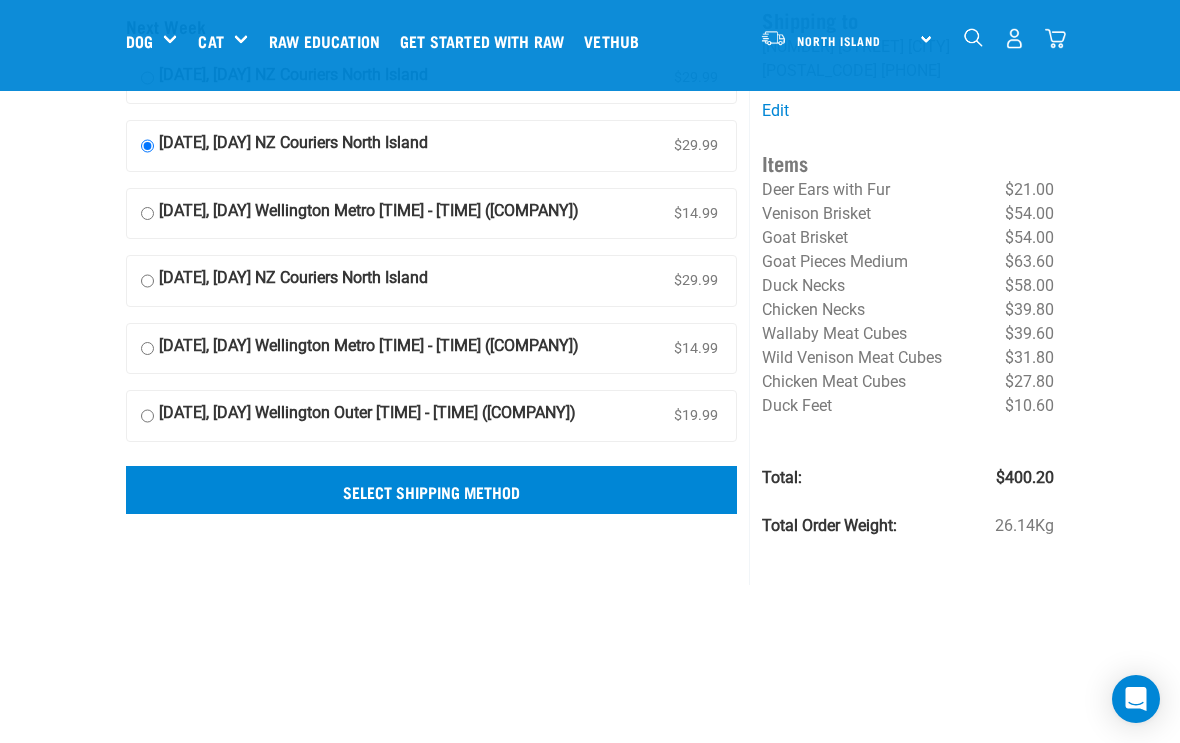 click on "Select Shipping Method" at bounding box center (431, 490) 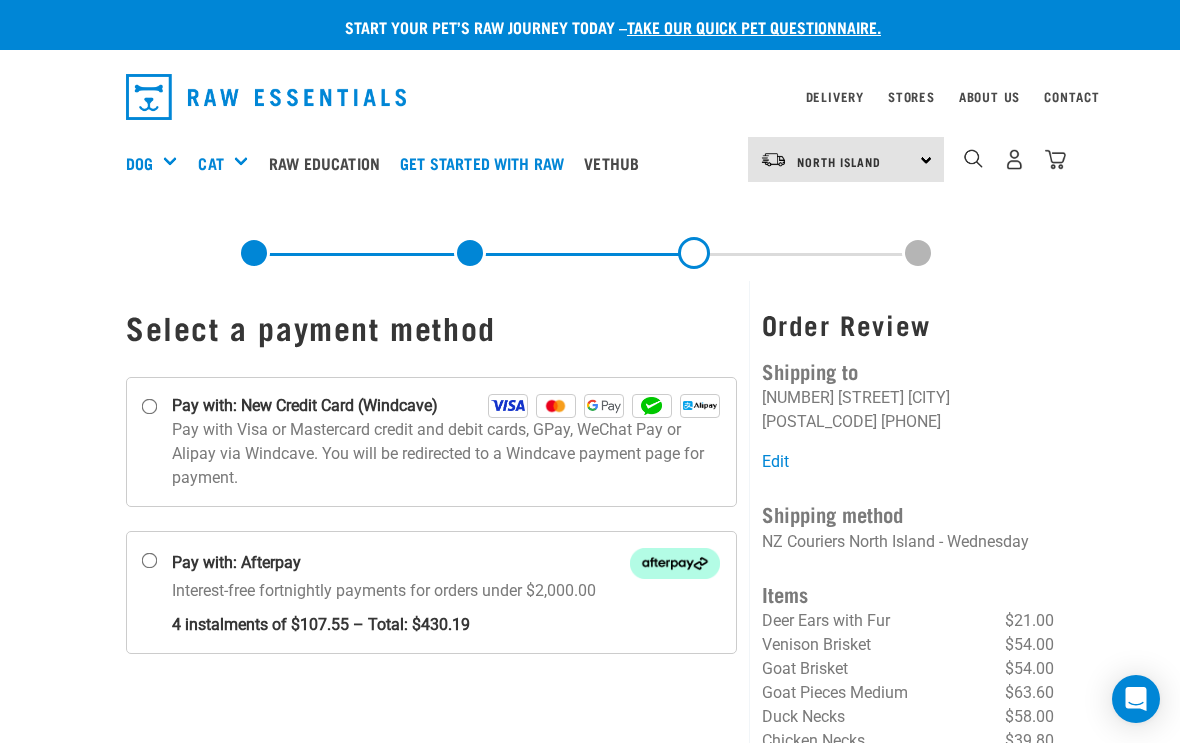 scroll, scrollTop: 0, scrollLeft: 0, axis: both 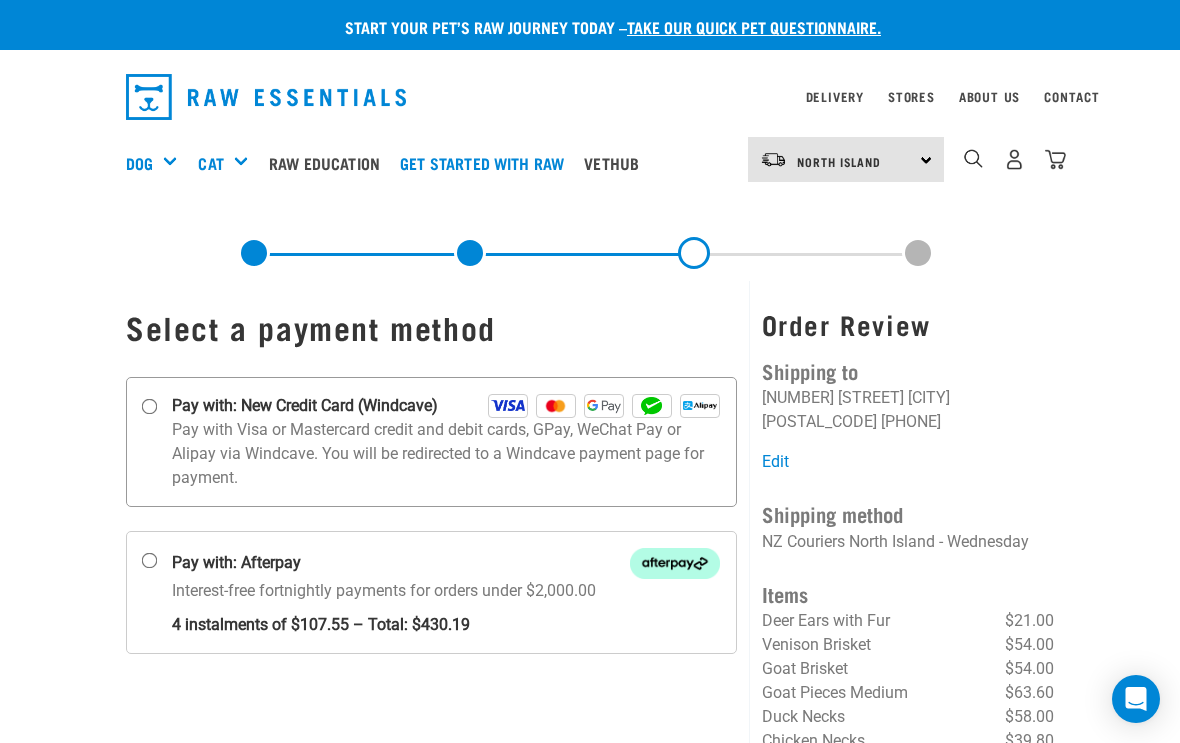 click on "Pay with: New Credit Card (Windcave)" at bounding box center (150, 407) 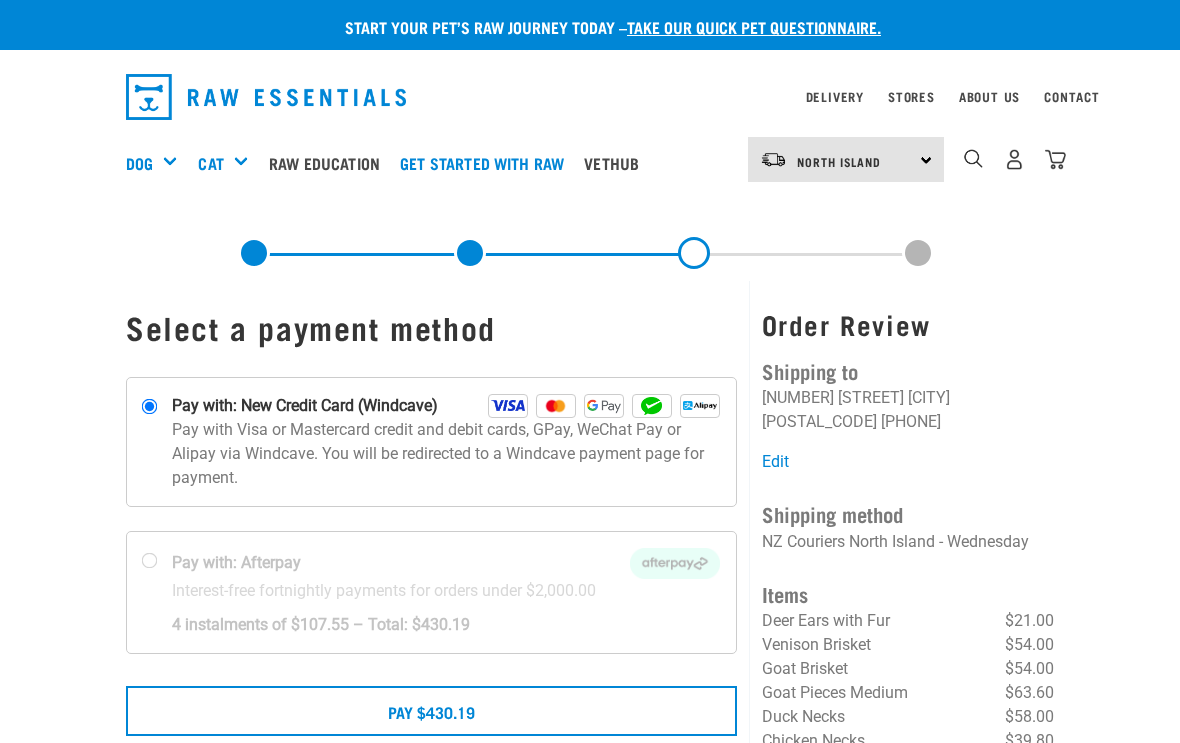 scroll, scrollTop: 38, scrollLeft: 0, axis: vertical 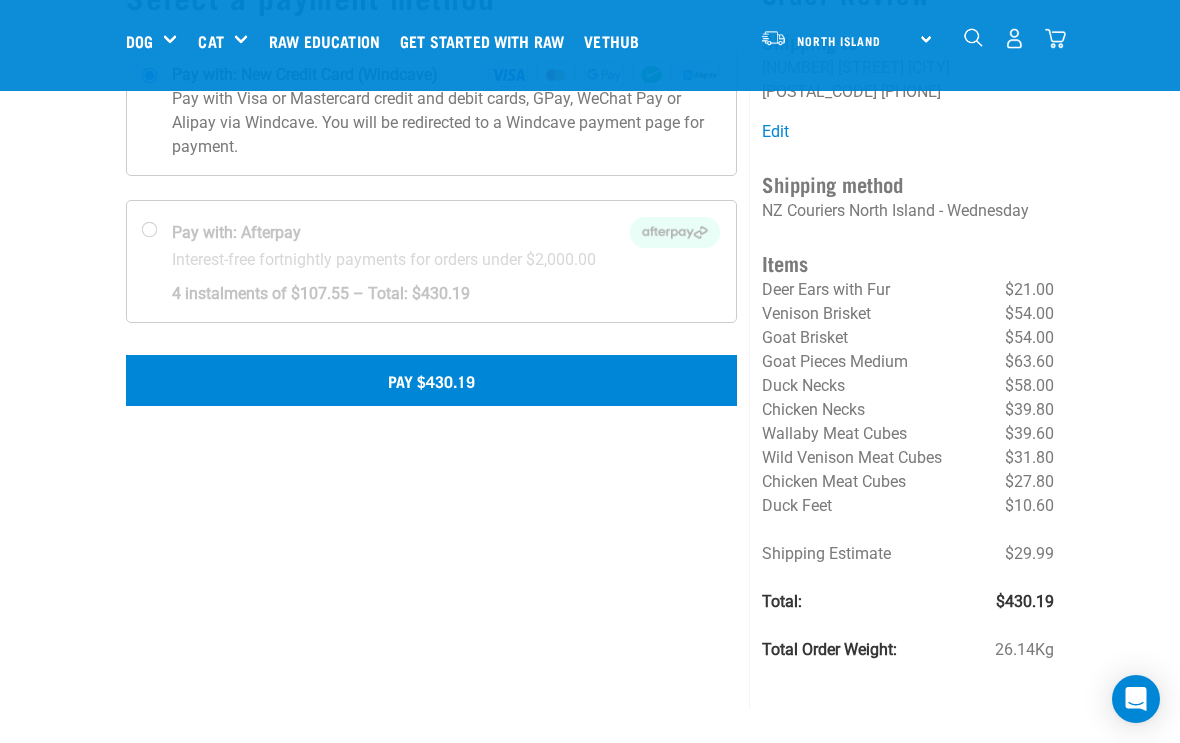 click on "Pay $430.19" at bounding box center (431, 380) 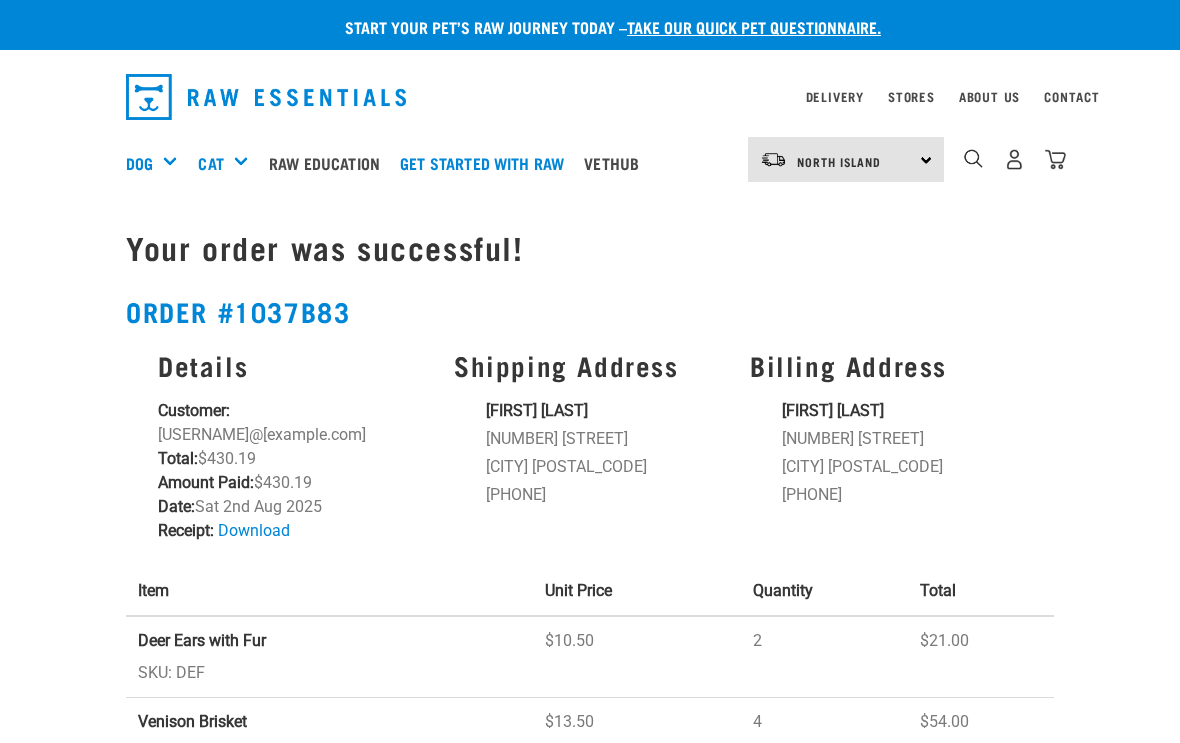 scroll, scrollTop: 0, scrollLeft: 0, axis: both 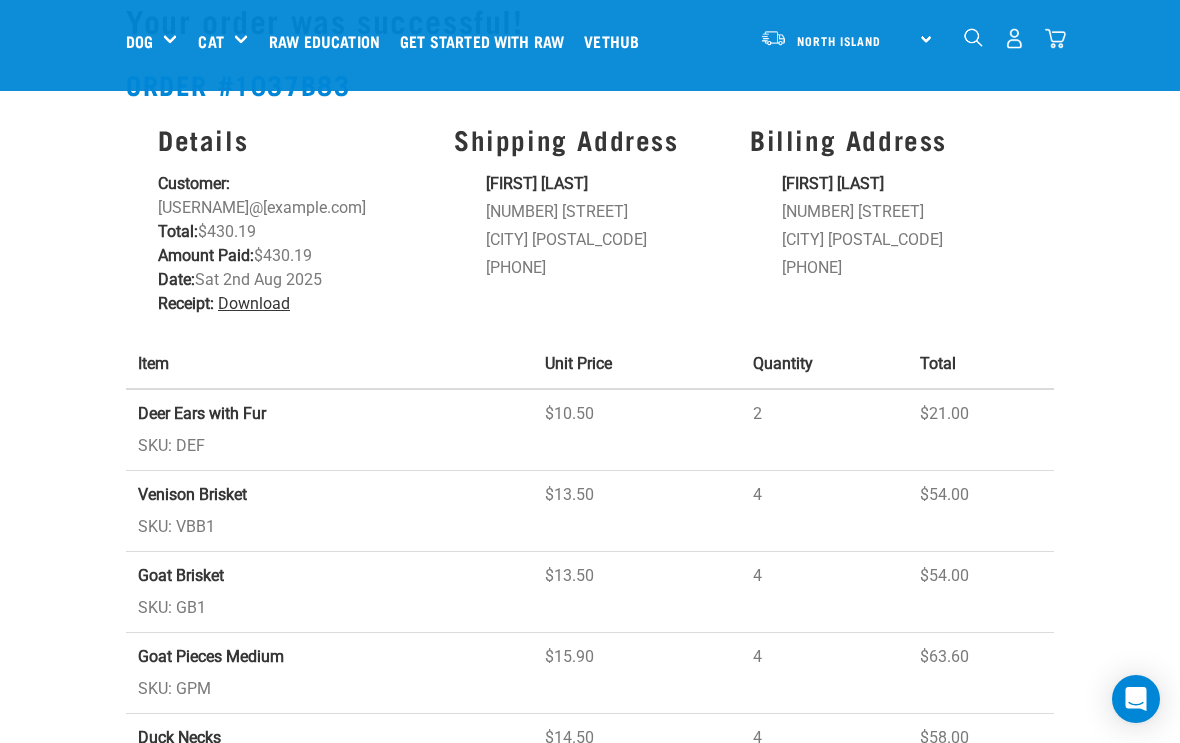 click on "Download" at bounding box center [254, 303] 